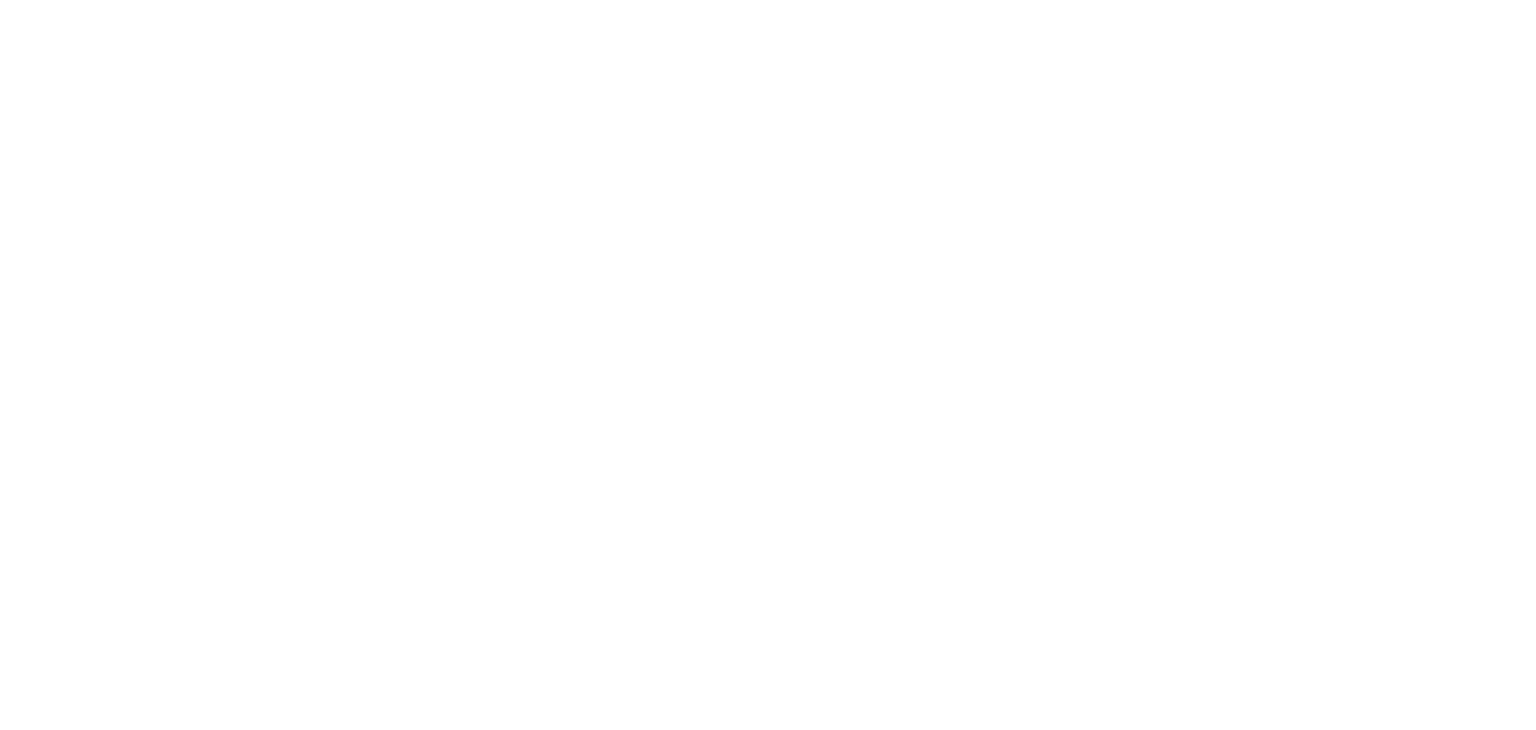 scroll, scrollTop: 0, scrollLeft: 0, axis: both 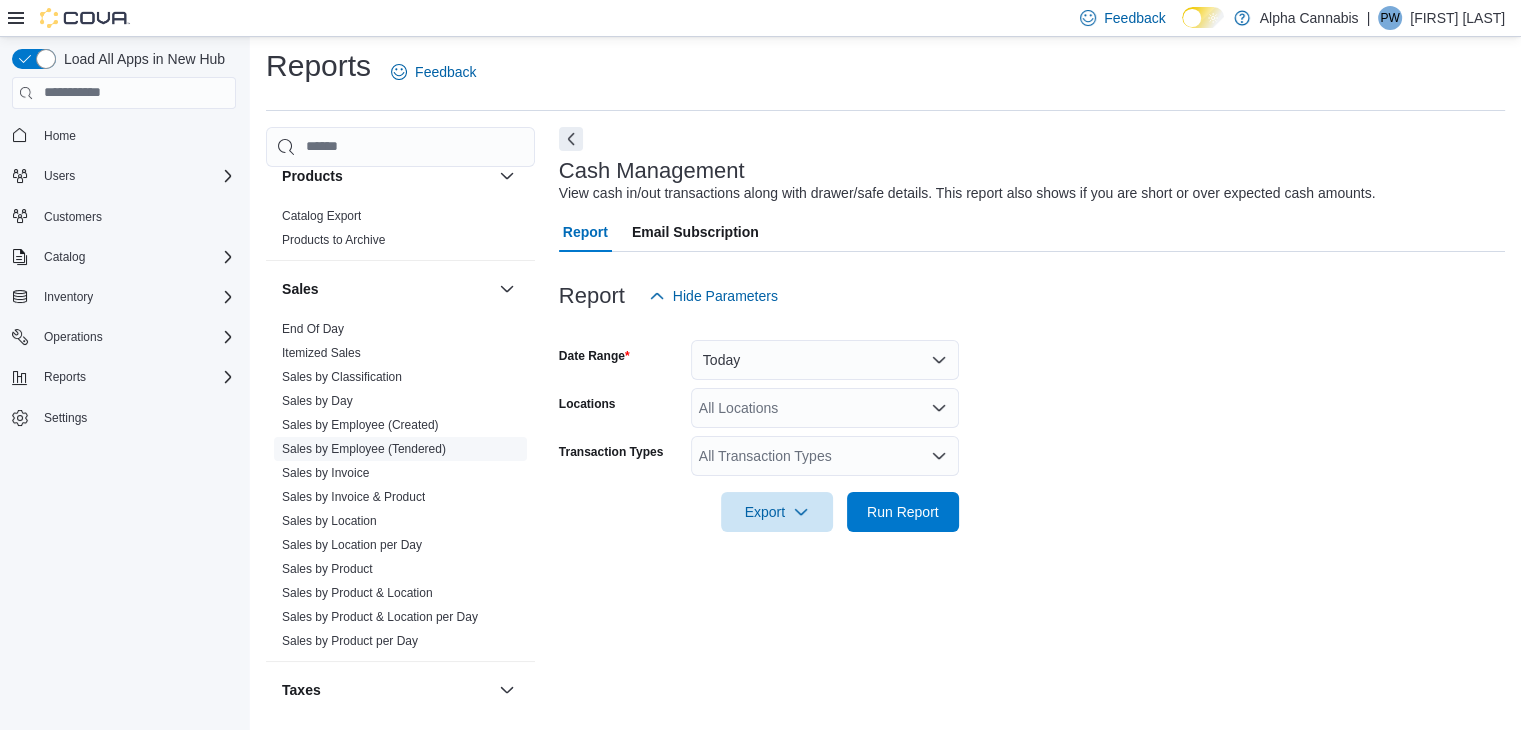 click on "Sales by Employee (Tendered)" at bounding box center (364, 449) 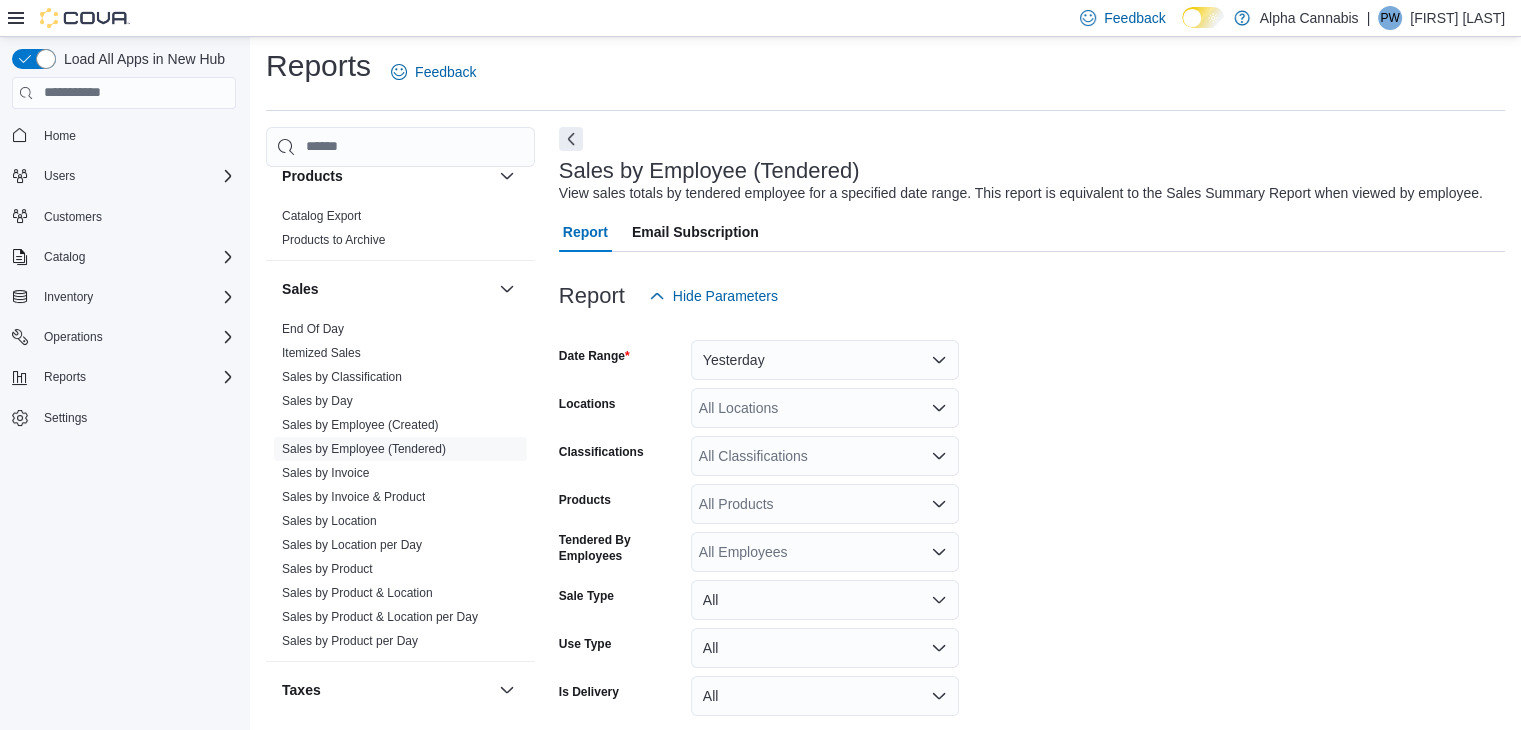 scroll, scrollTop: 46, scrollLeft: 0, axis: vertical 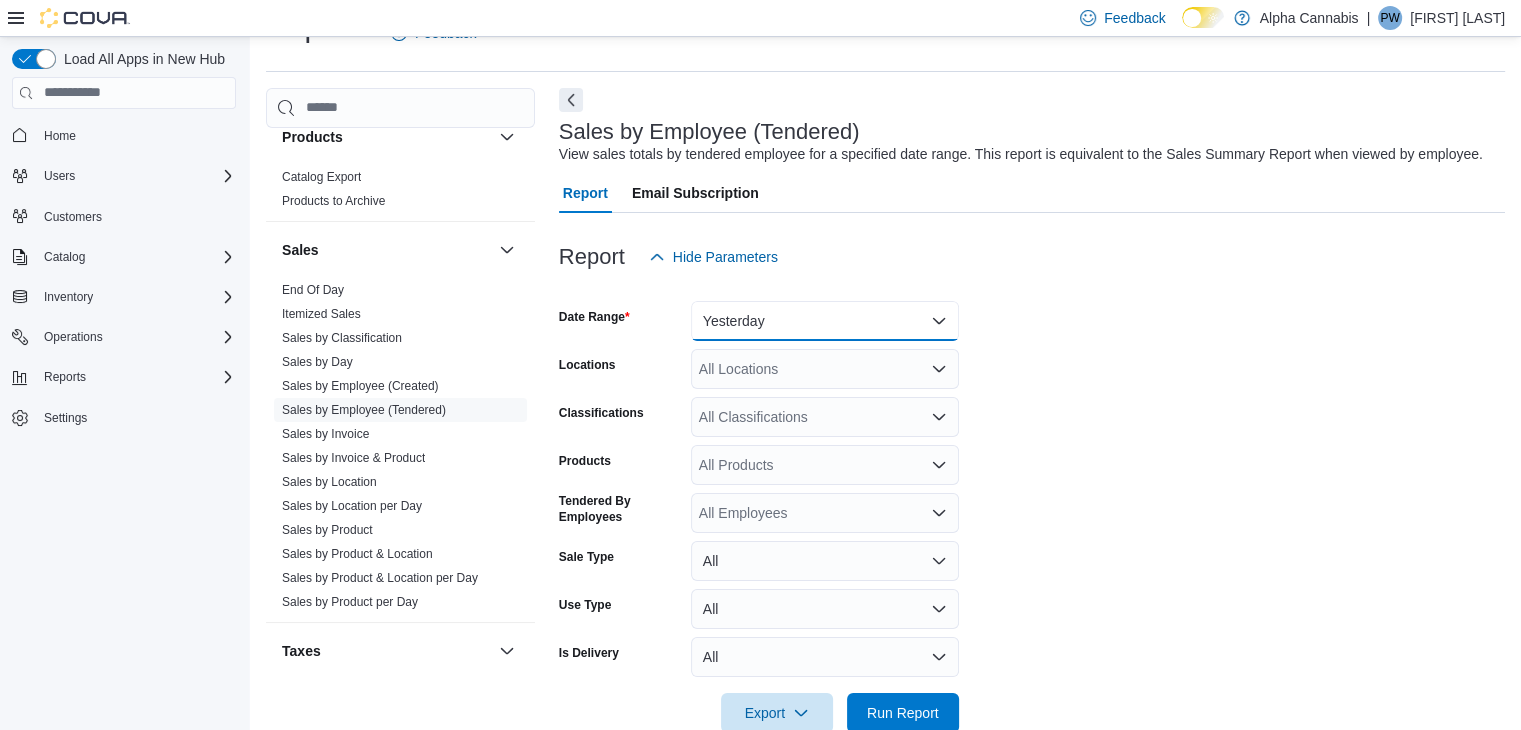 click on "Yesterday" at bounding box center [825, 321] 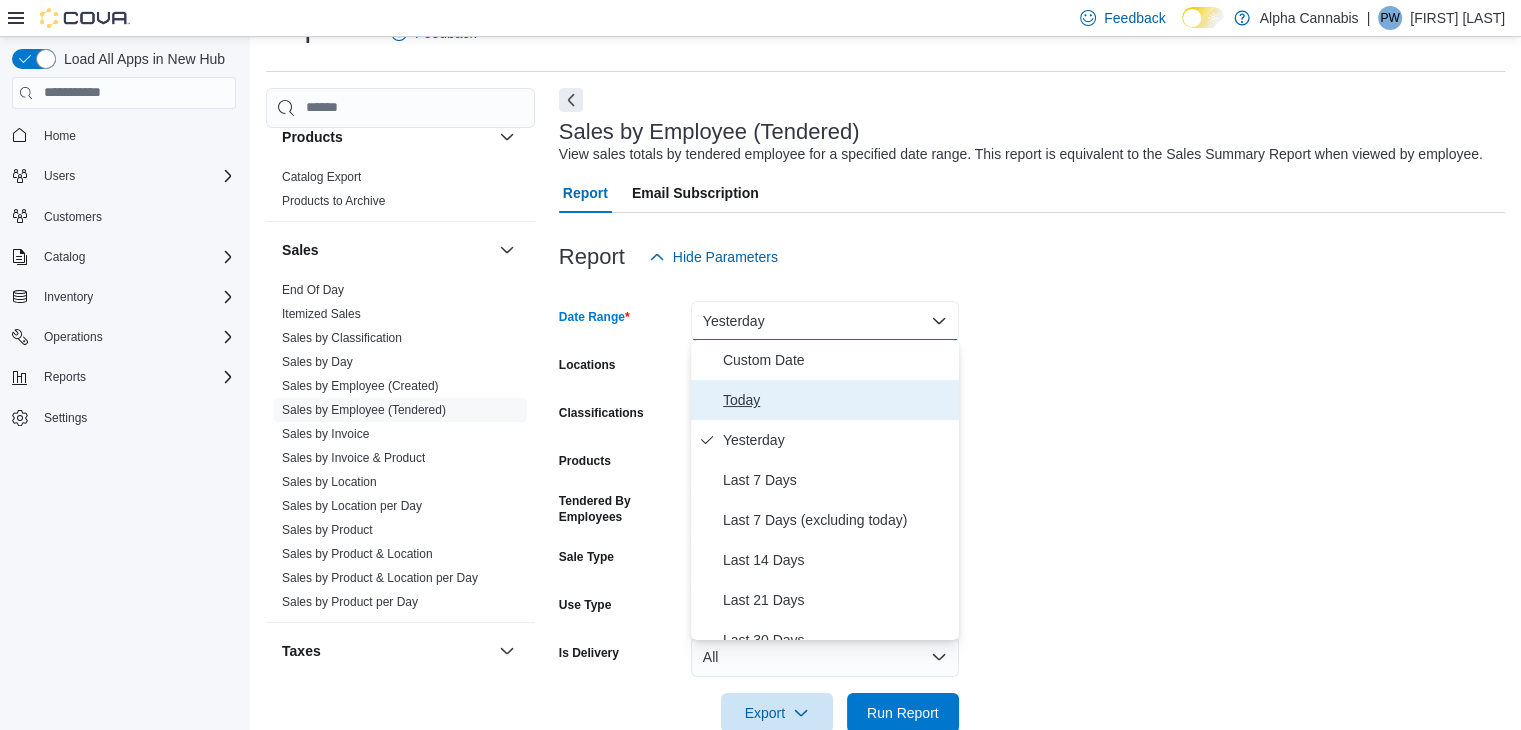 click on "Today" at bounding box center [837, 400] 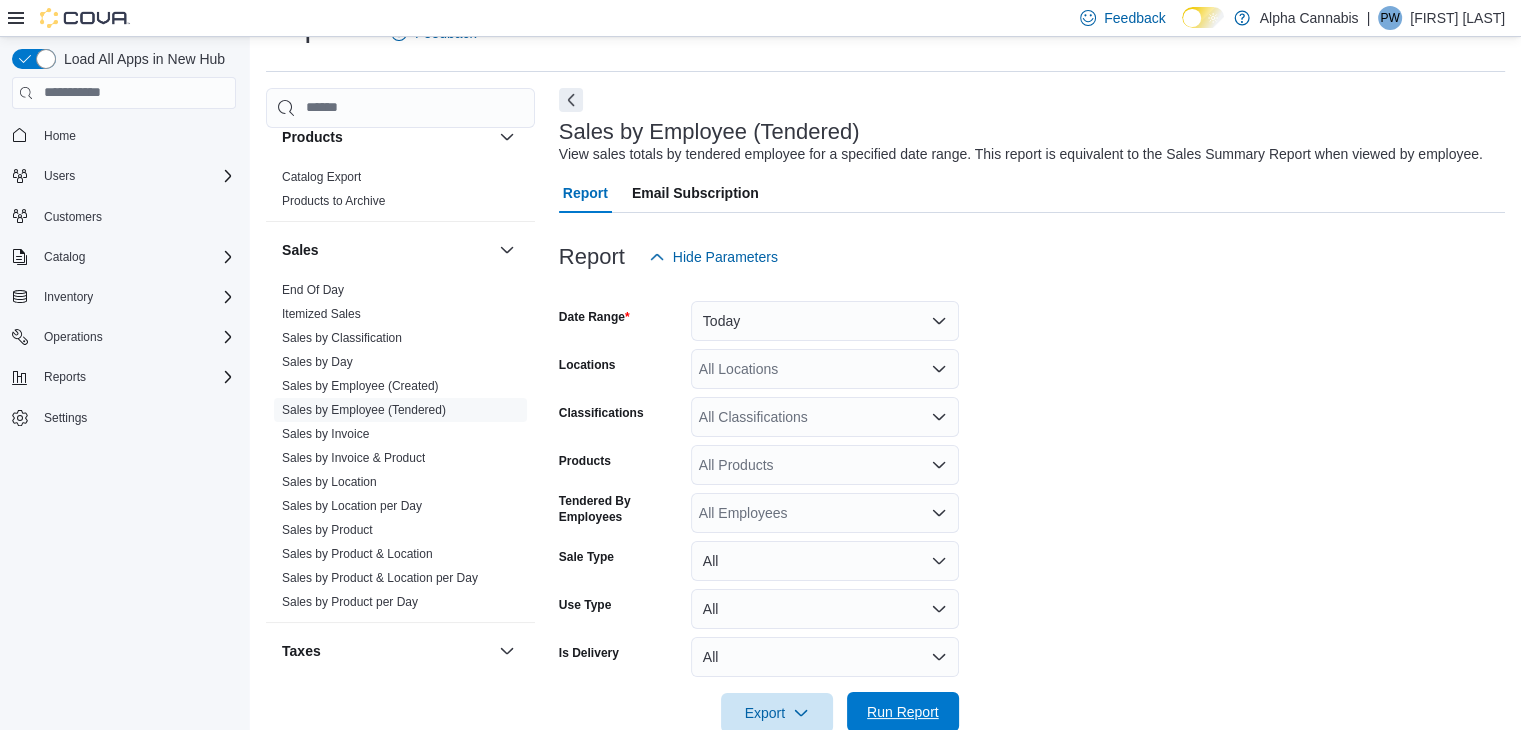 click on "Run Report" at bounding box center (903, 712) 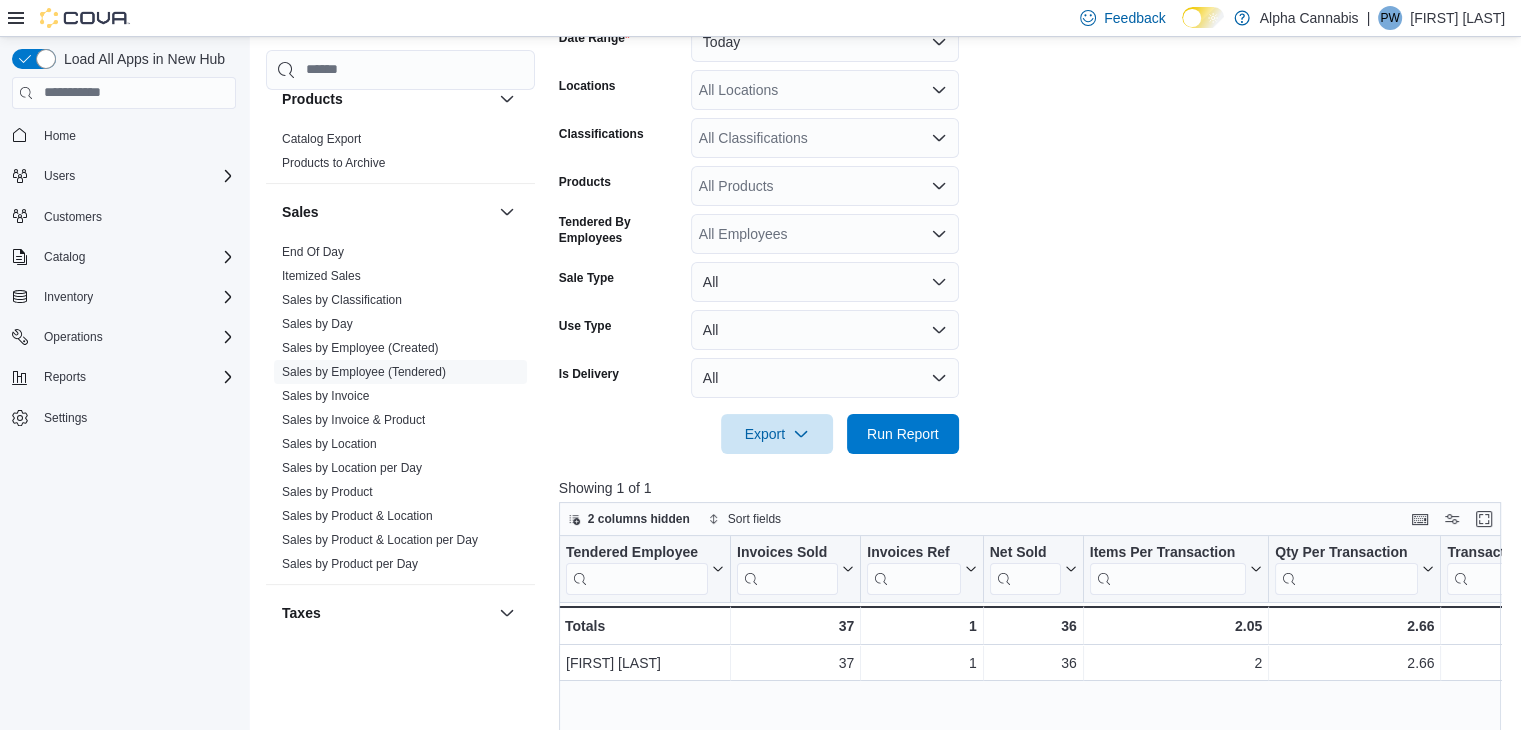 scroll, scrollTop: 346, scrollLeft: 0, axis: vertical 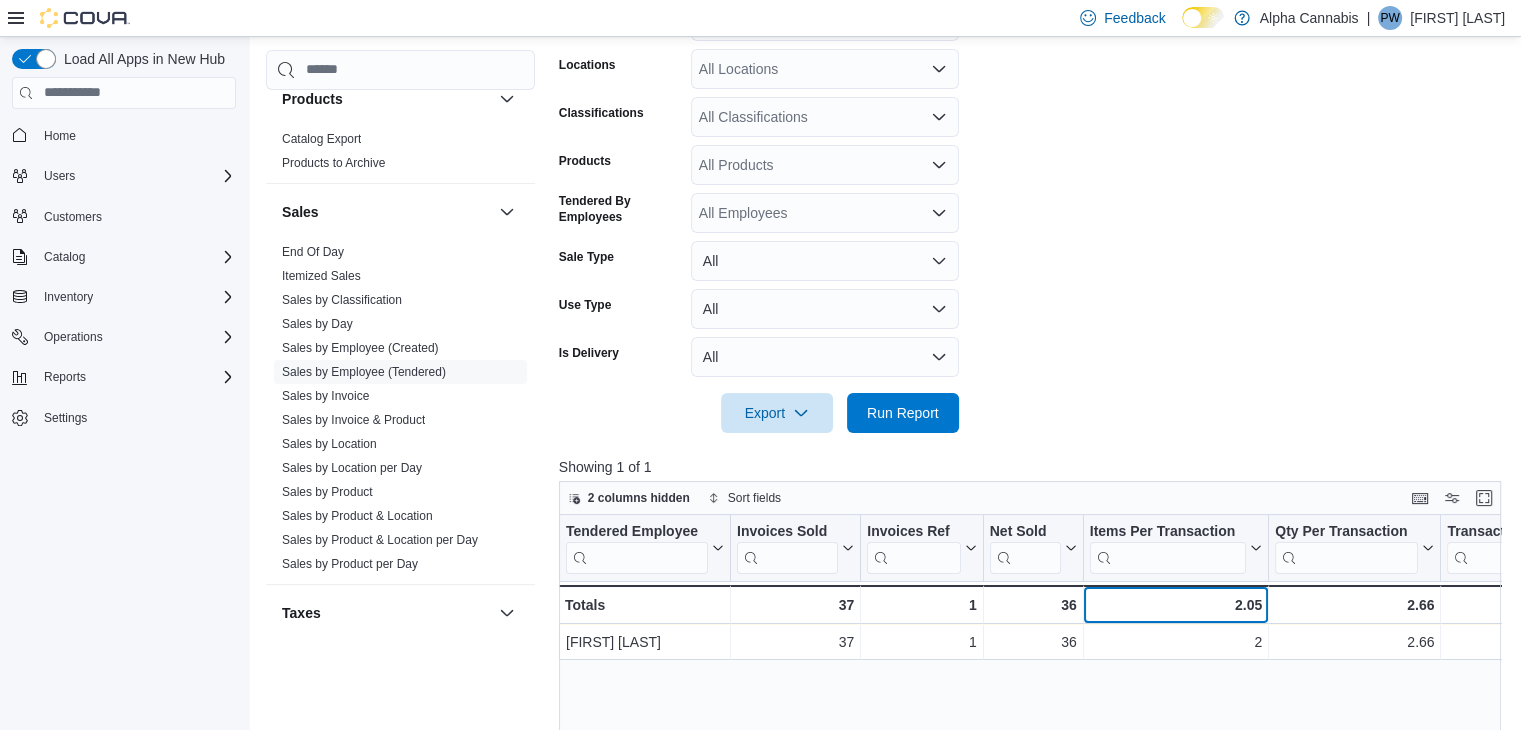 click on "2.05 -  Items Per Transaction, column 5, row 2" at bounding box center [1176, 604] 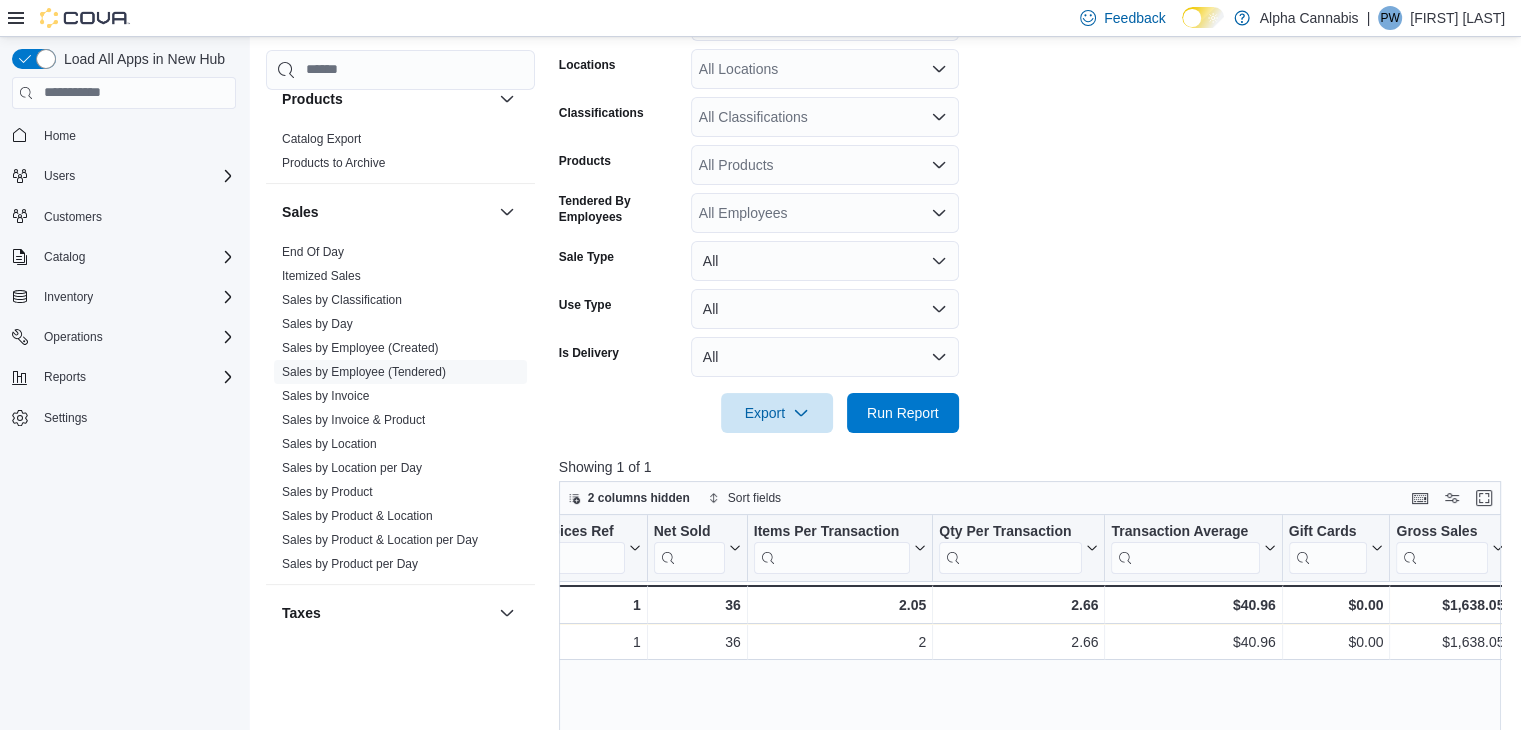 scroll, scrollTop: 0, scrollLeft: 436, axis: horizontal 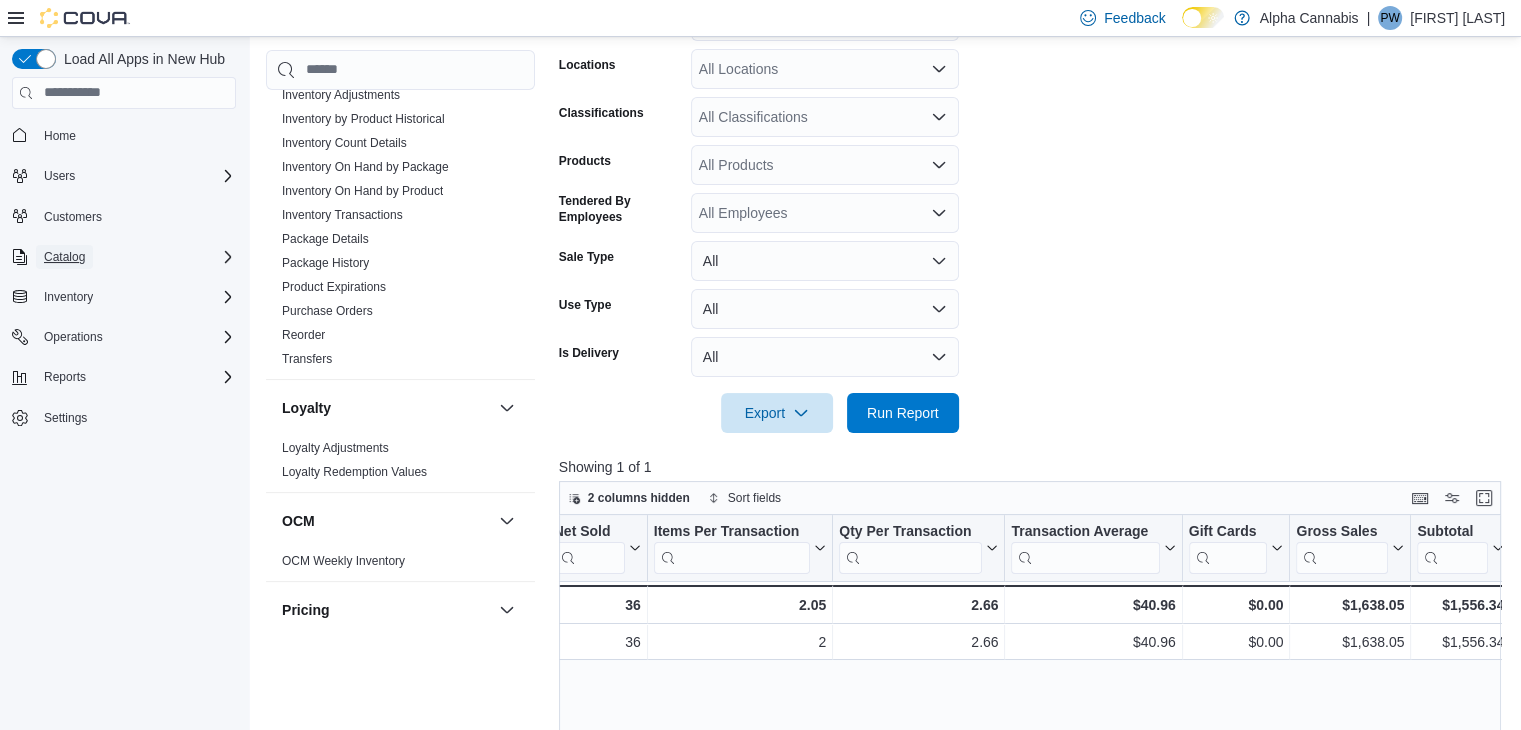 click on "Catalog" at bounding box center (64, 257) 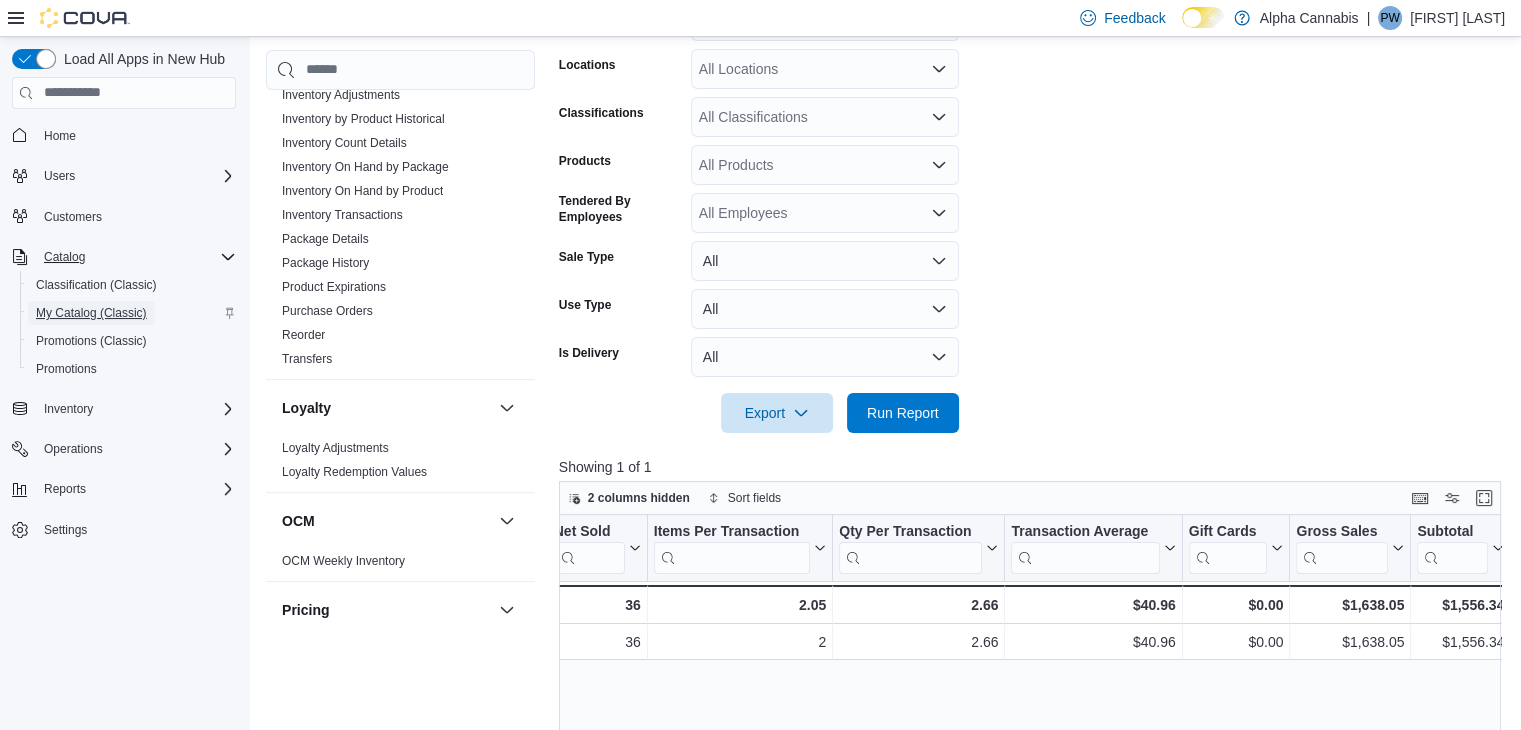 click on "My Catalog (Classic)" at bounding box center (91, 313) 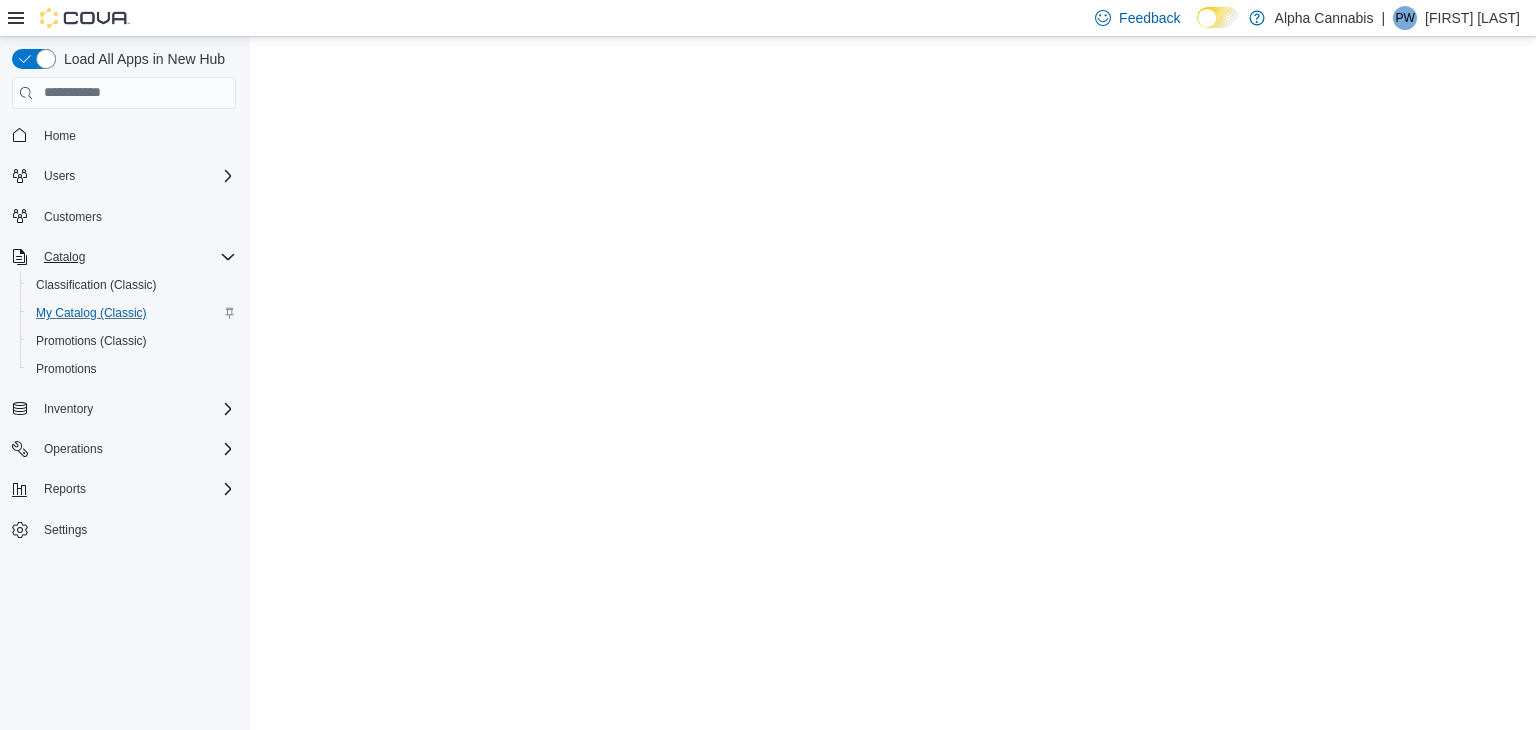 scroll, scrollTop: 0, scrollLeft: 0, axis: both 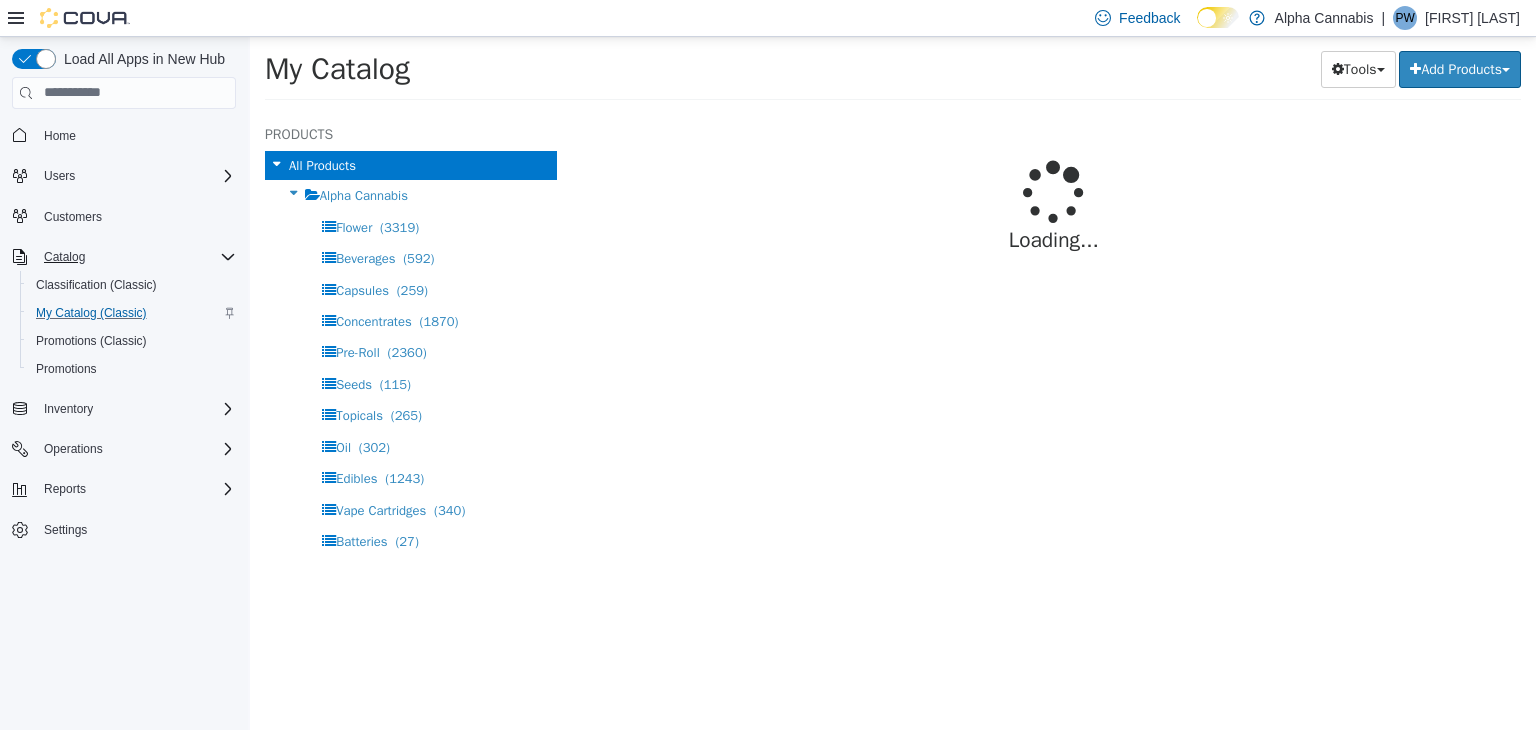 select on "**********" 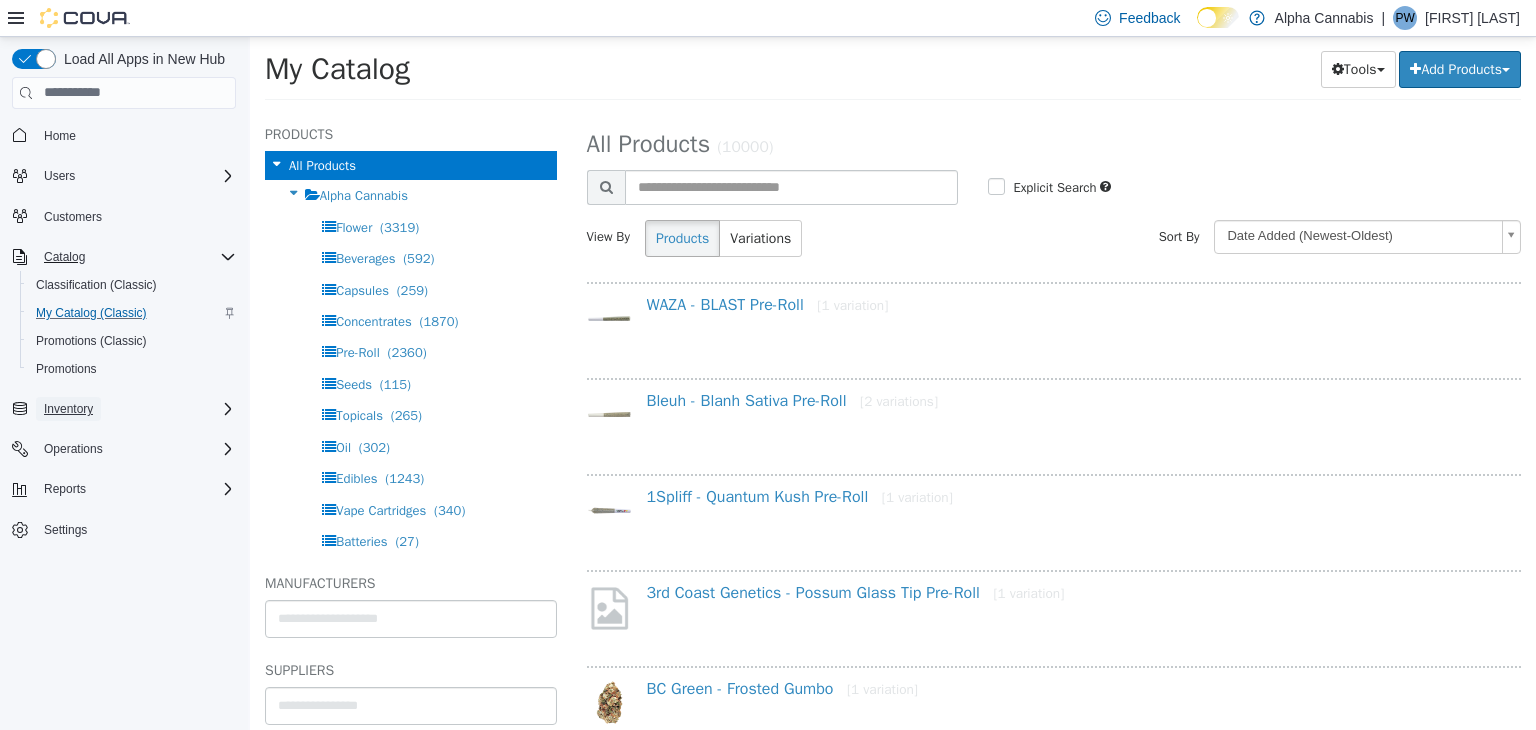 click on "Inventory" at bounding box center (68, 409) 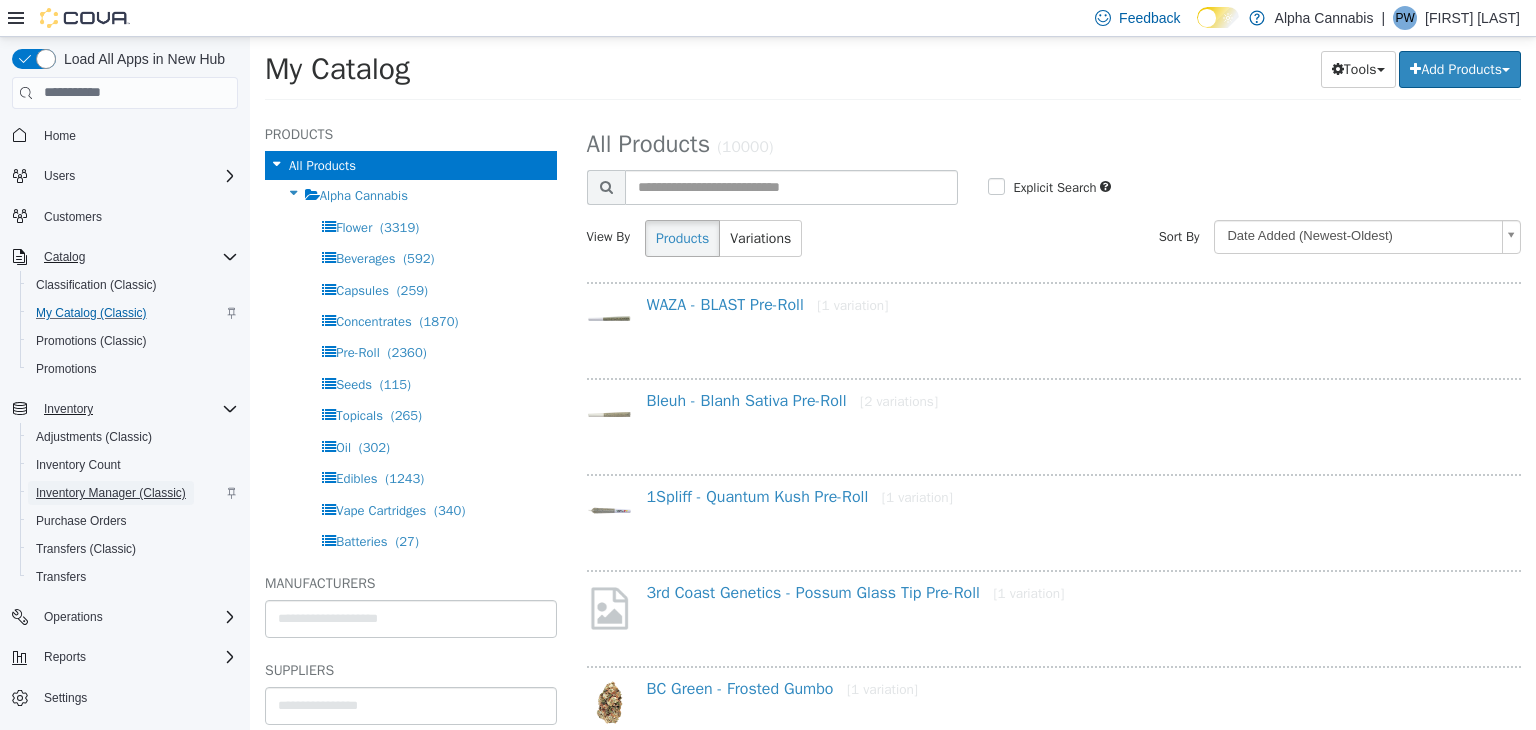 click on "Inventory Manager (Classic)" at bounding box center [111, 493] 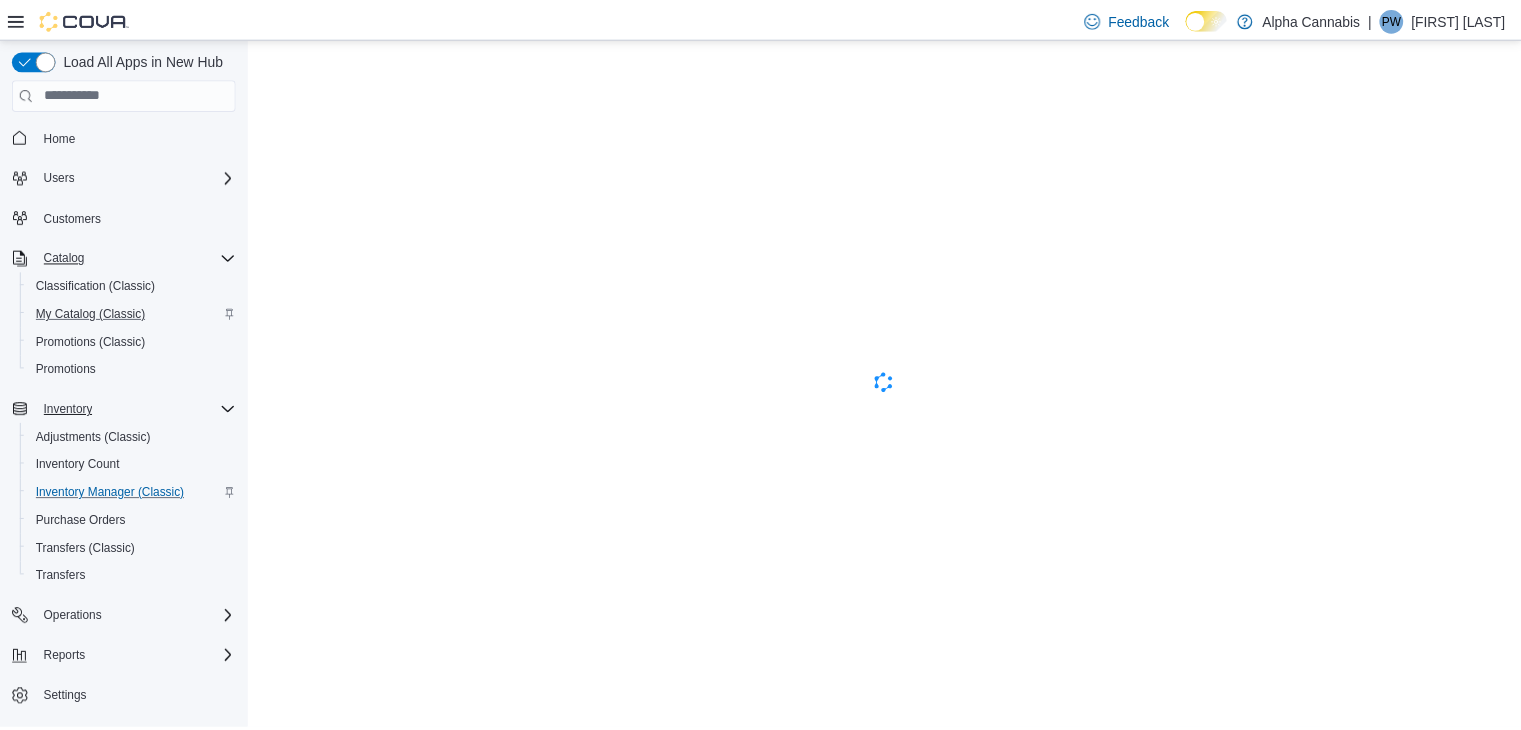 scroll, scrollTop: 0, scrollLeft: 0, axis: both 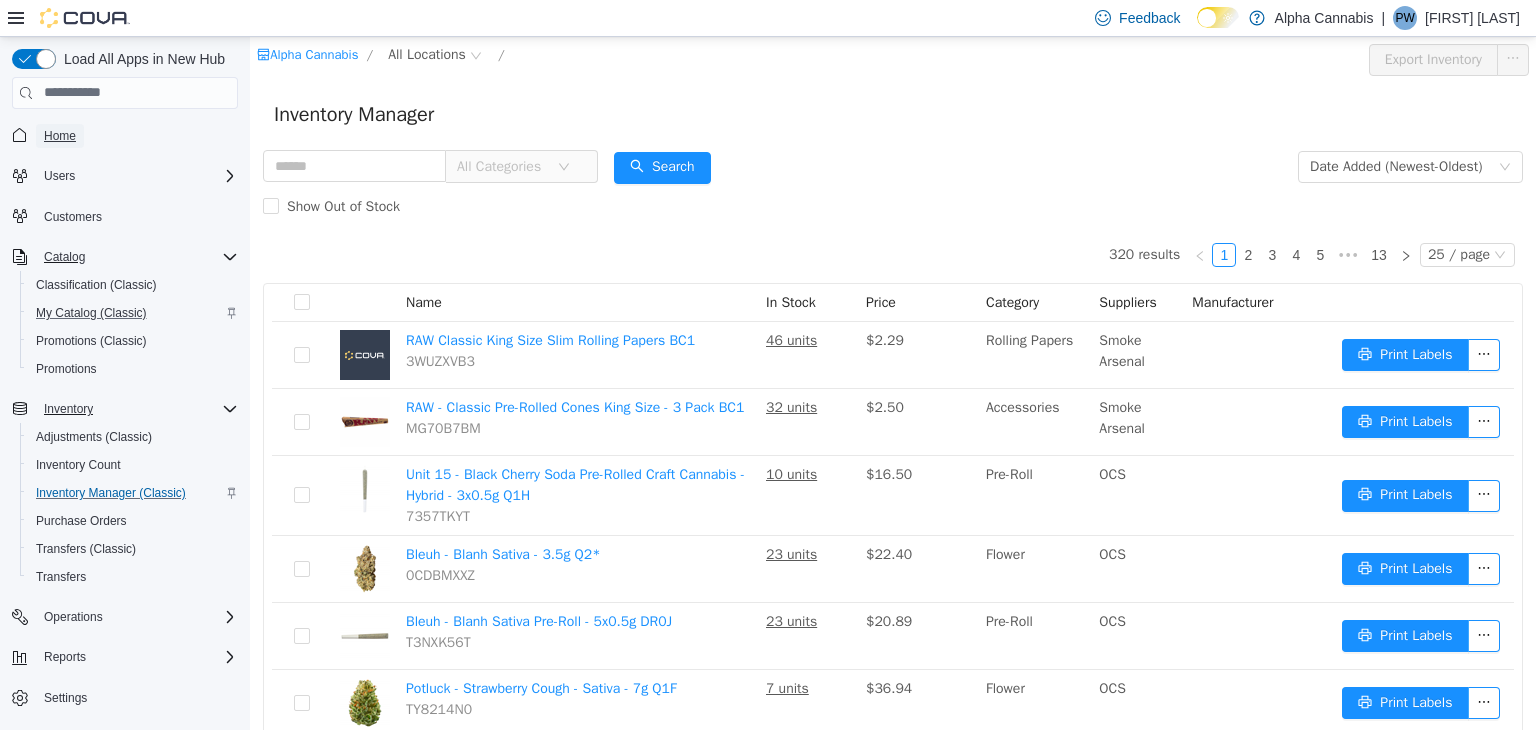 click on "Home" at bounding box center [60, 136] 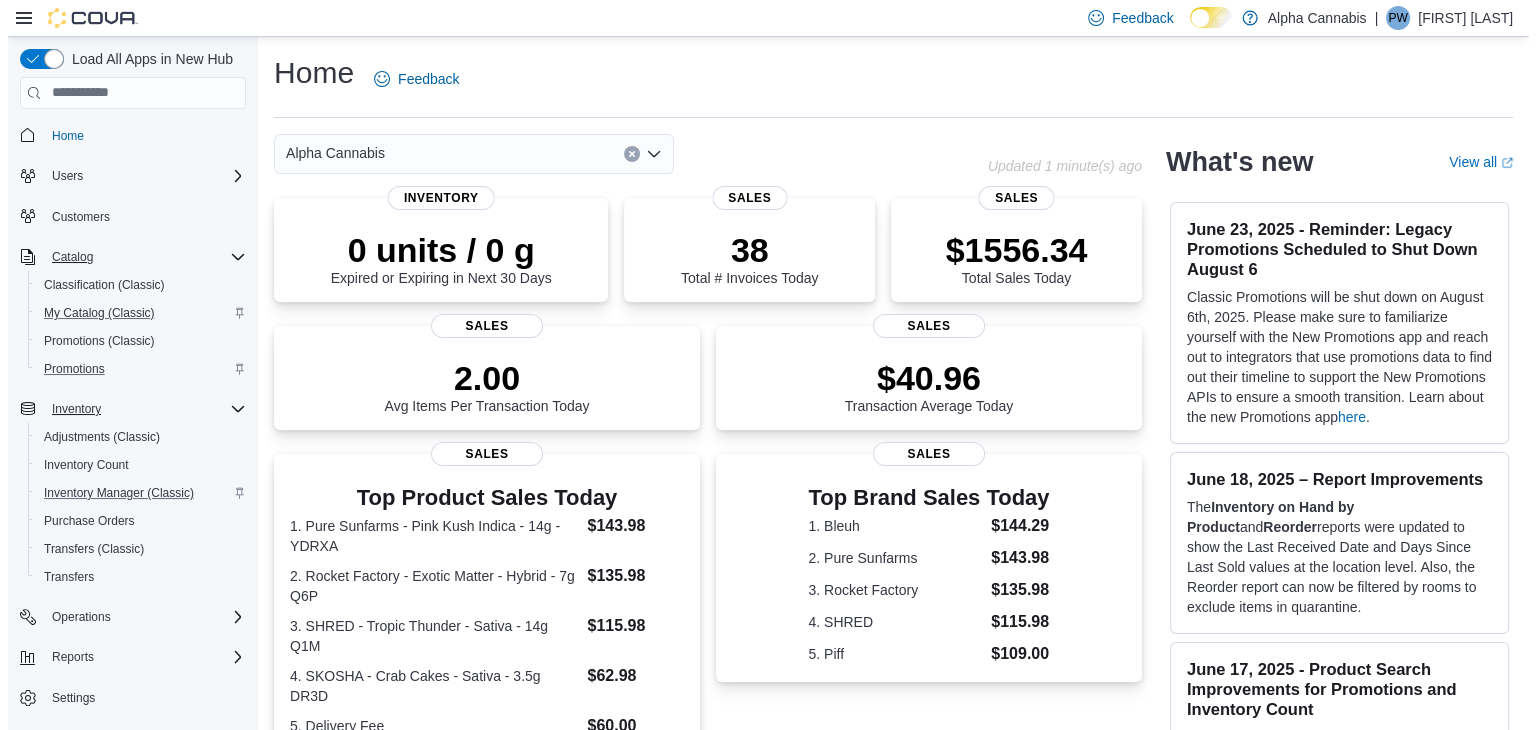 scroll, scrollTop: 1, scrollLeft: 0, axis: vertical 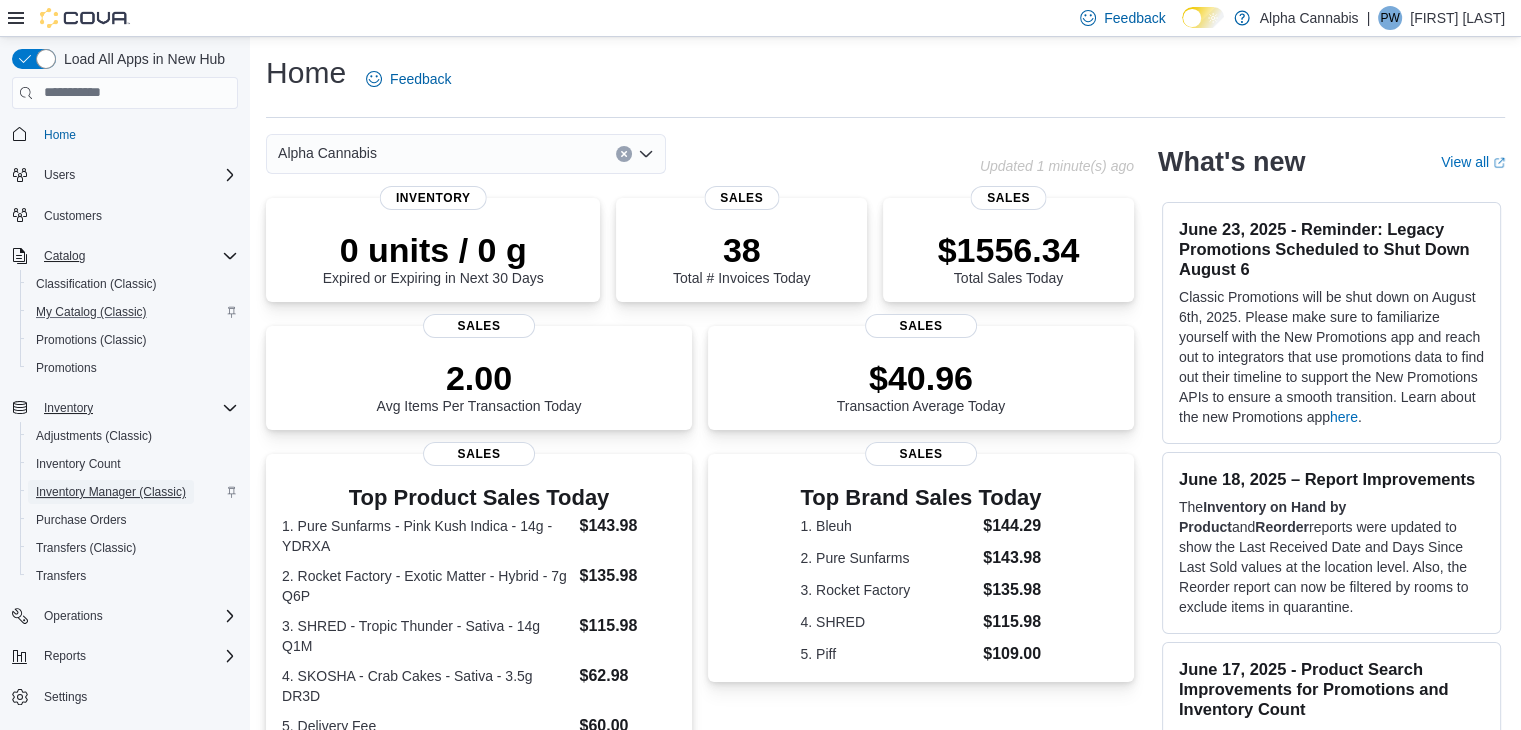 click on "Inventory Manager (Classic)" at bounding box center [111, 492] 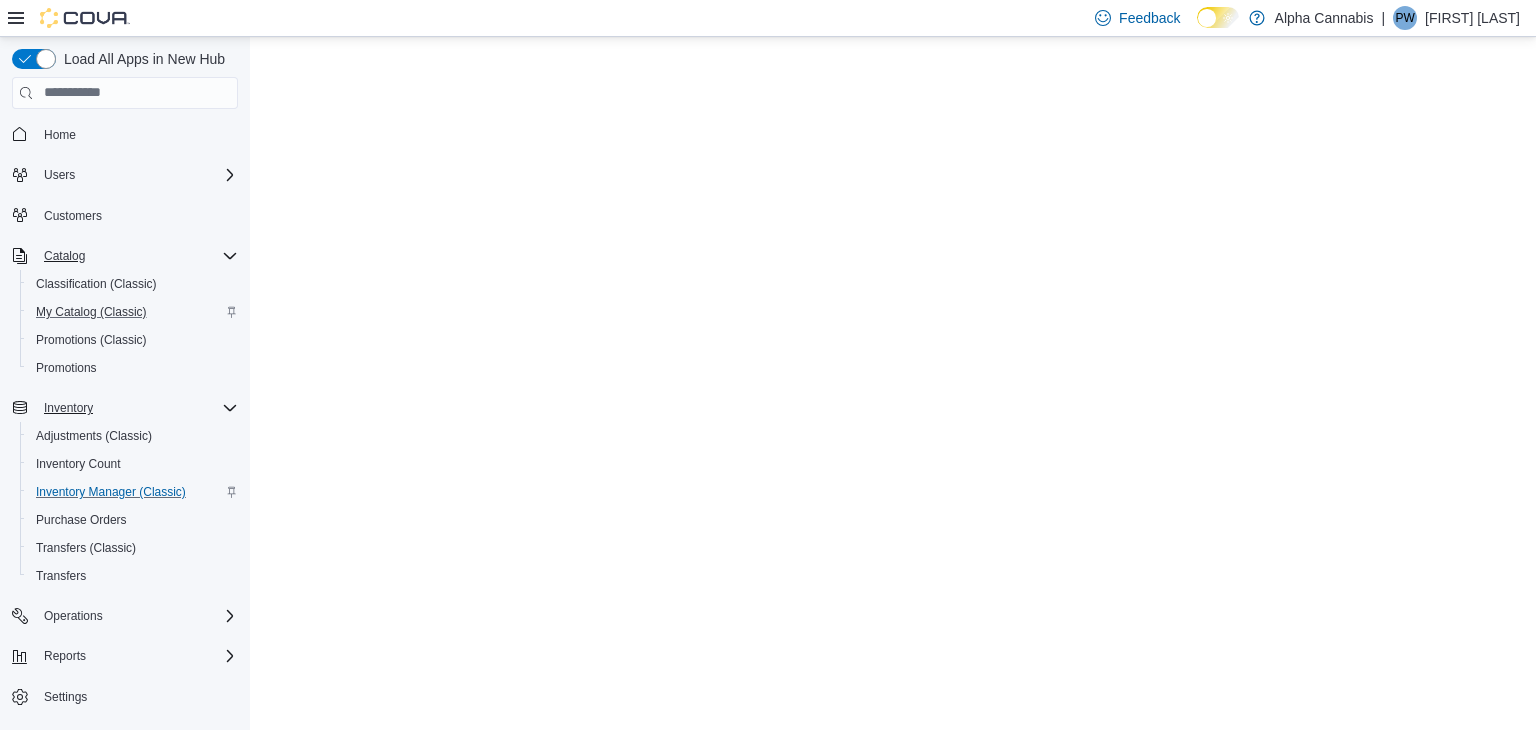 scroll, scrollTop: 0, scrollLeft: 0, axis: both 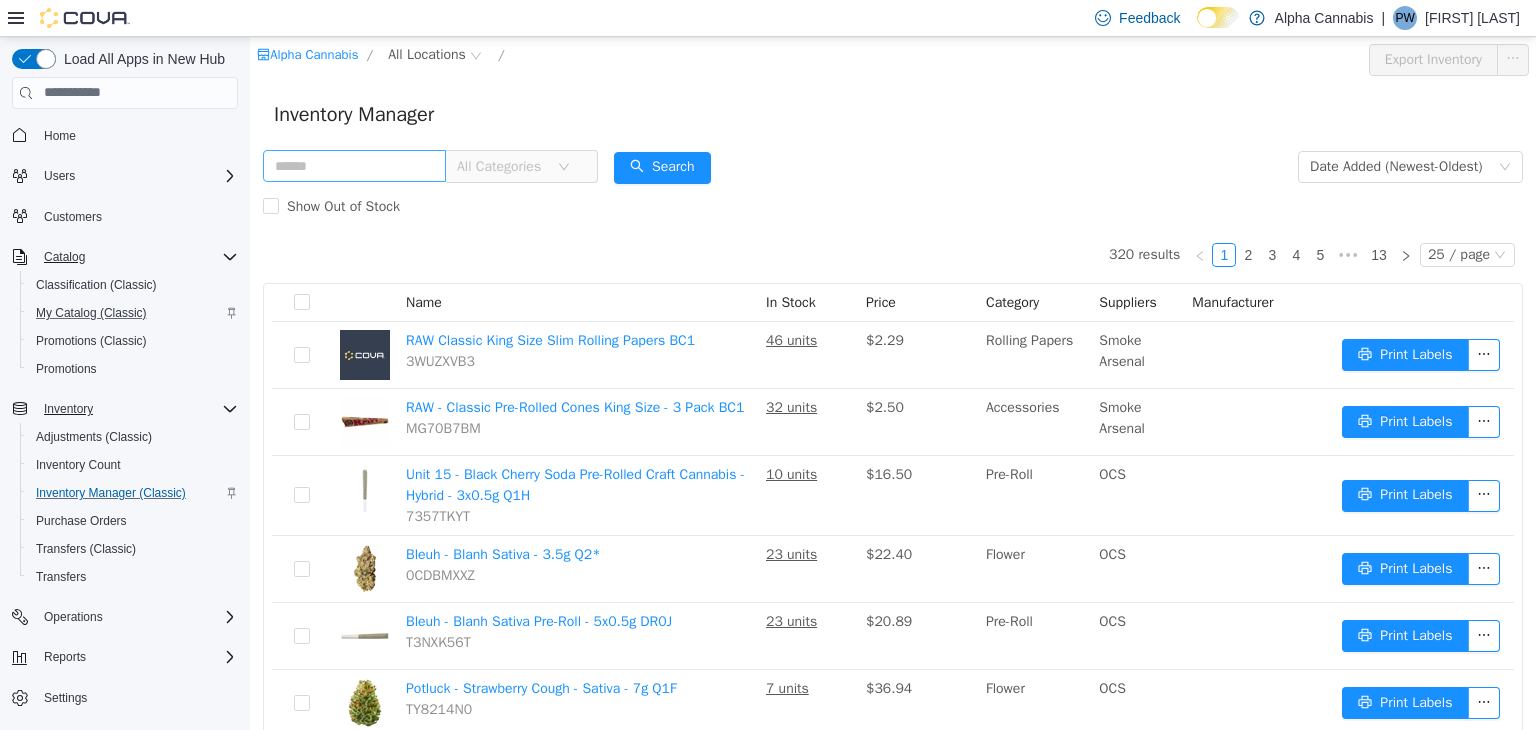 click at bounding box center (354, 165) 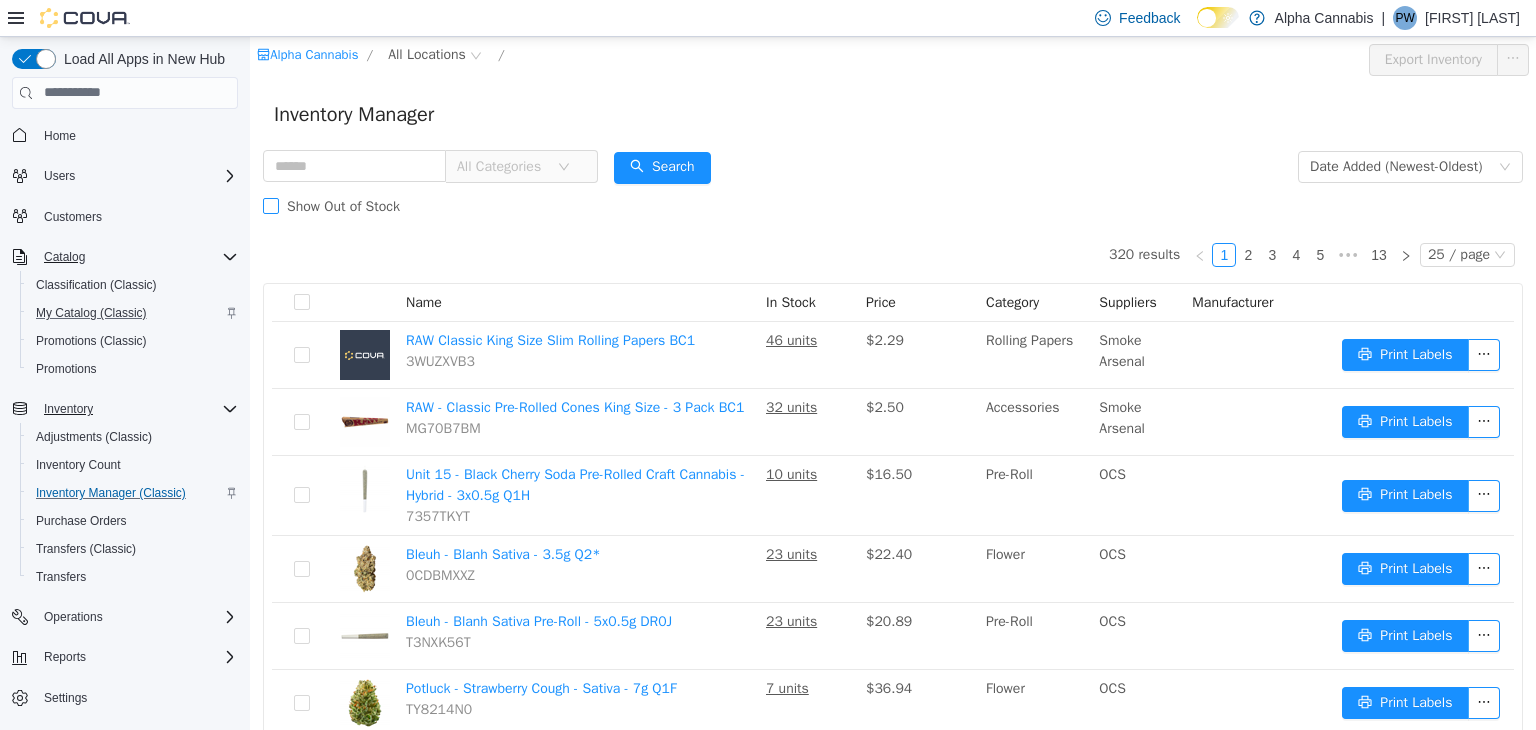 scroll, scrollTop: 1, scrollLeft: 0, axis: vertical 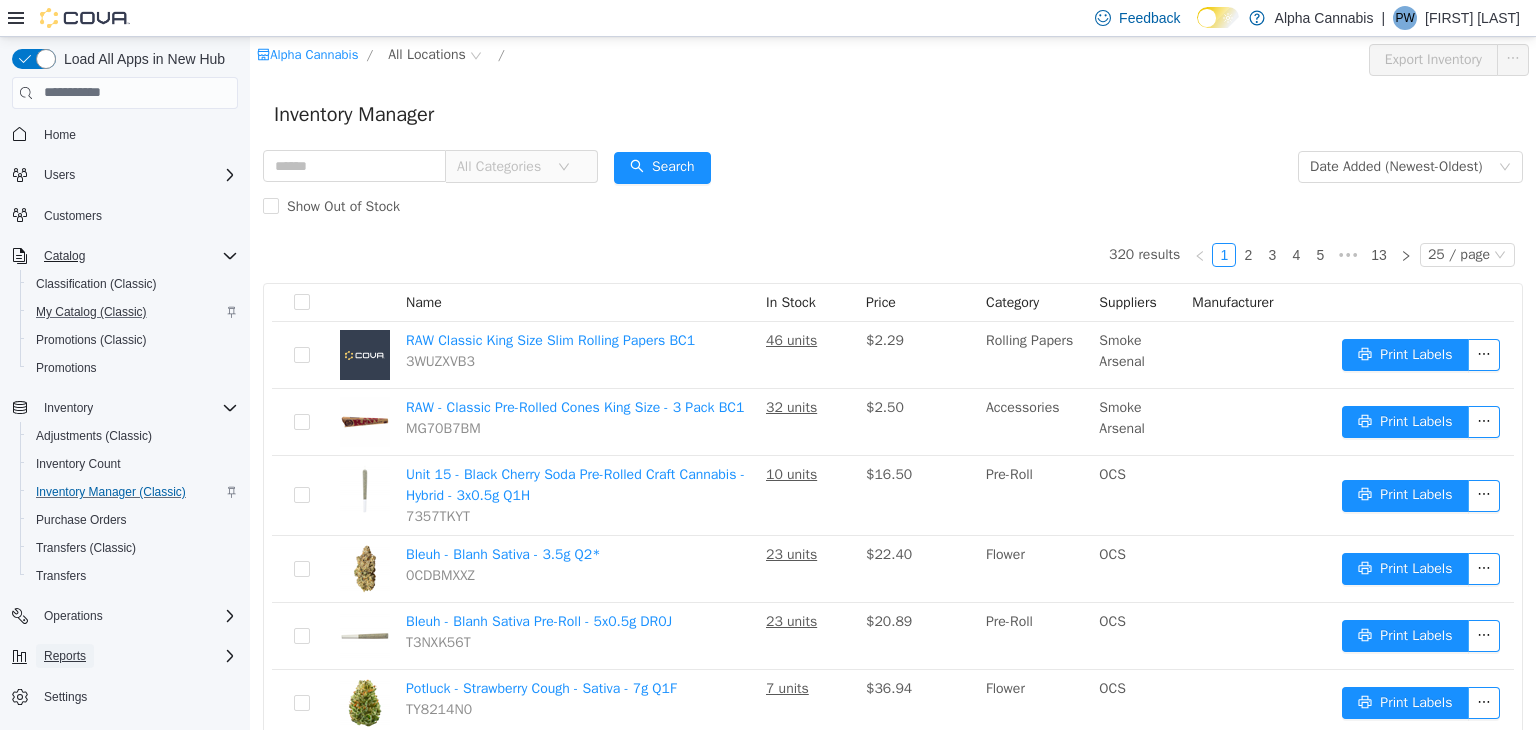 click on "Reports" at bounding box center (65, 656) 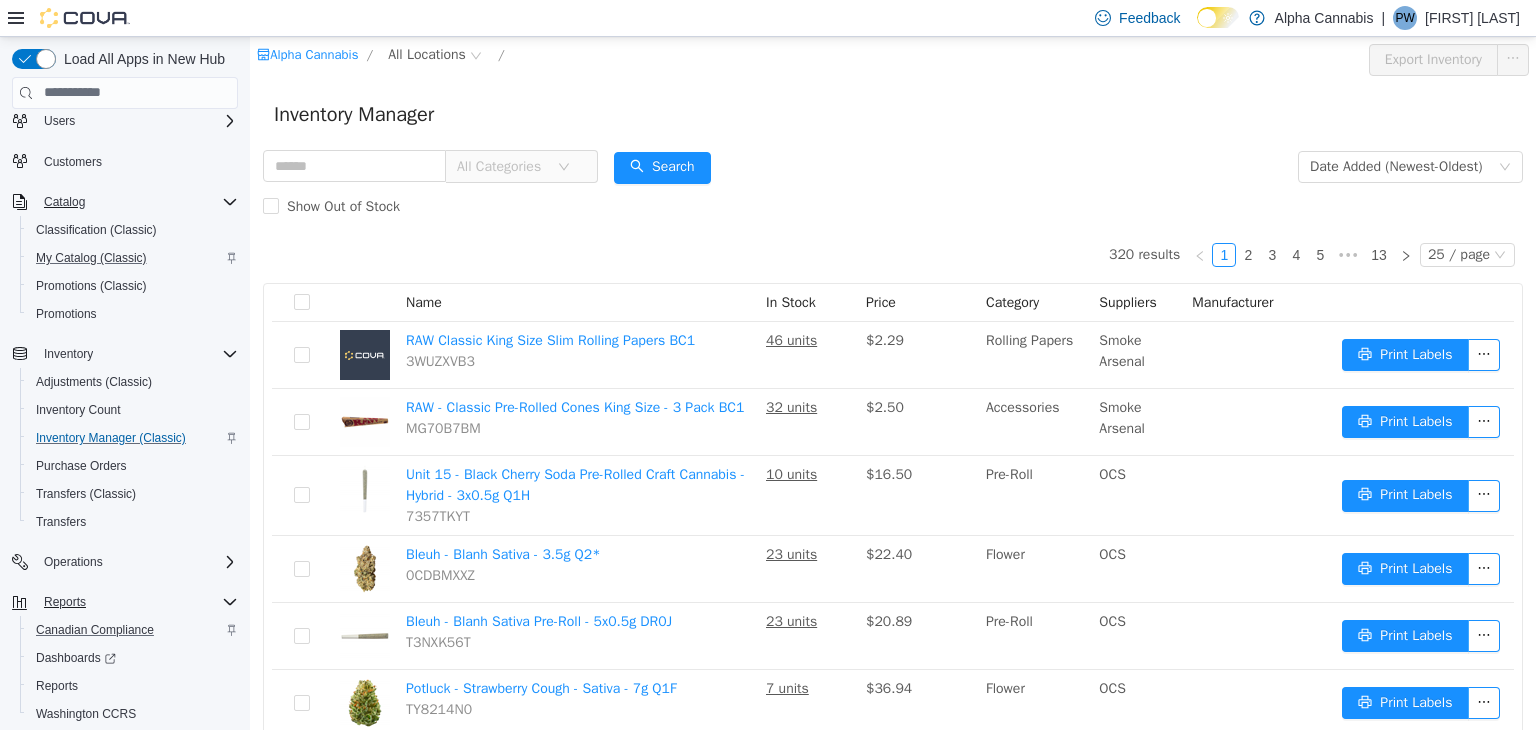 scroll, scrollTop: 0, scrollLeft: 0, axis: both 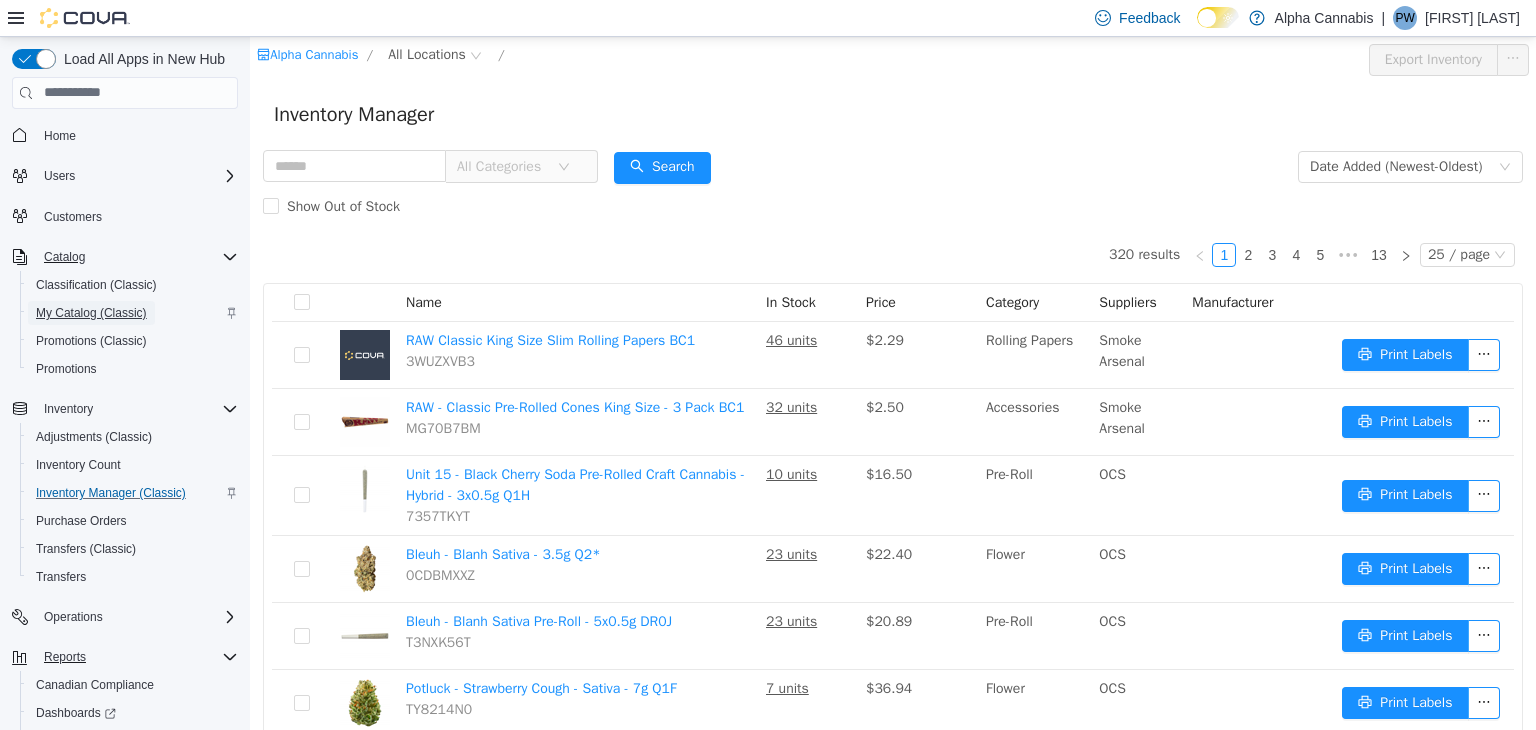 click on "My Catalog (Classic)" at bounding box center (91, 313) 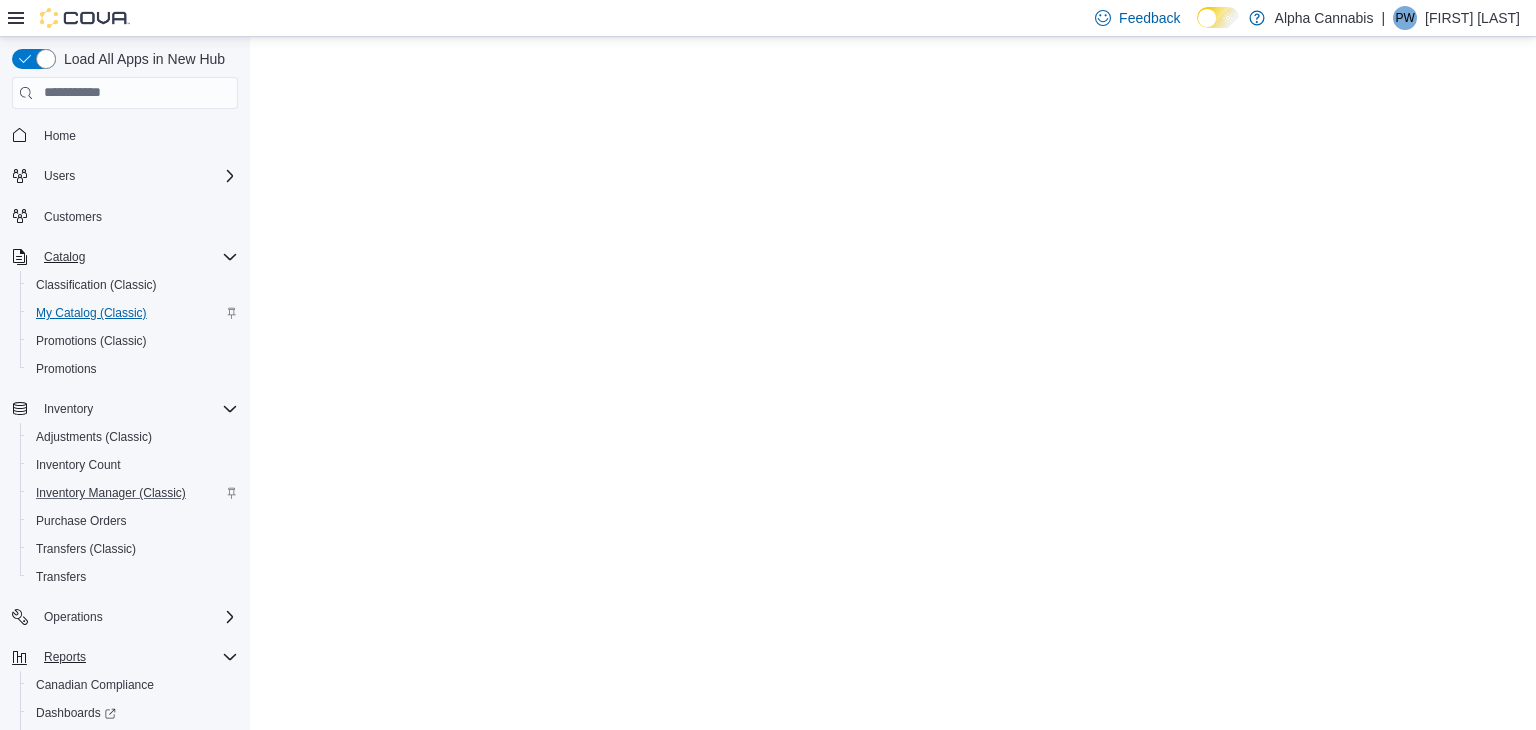scroll, scrollTop: 0, scrollLeft: 0, axis: both 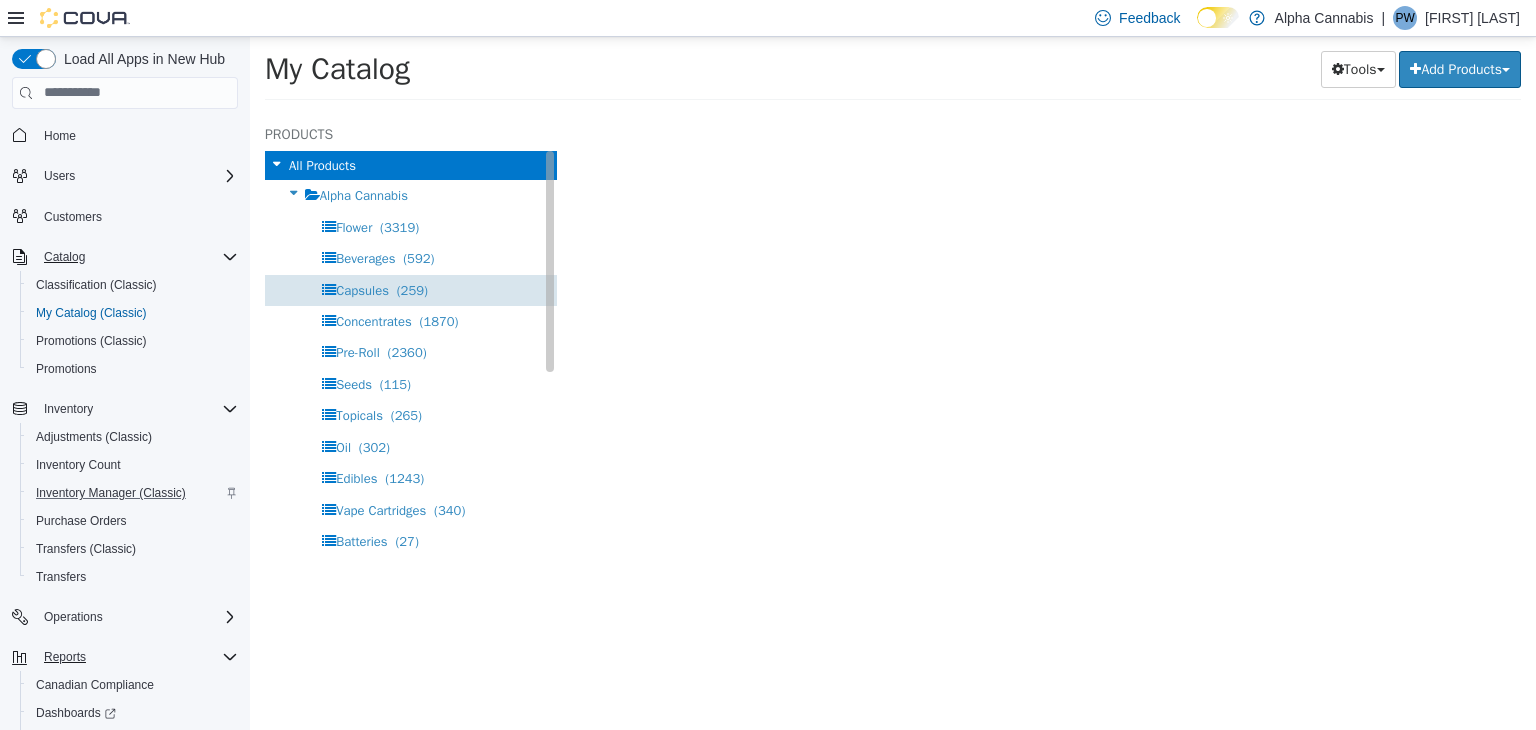 select on "**********" 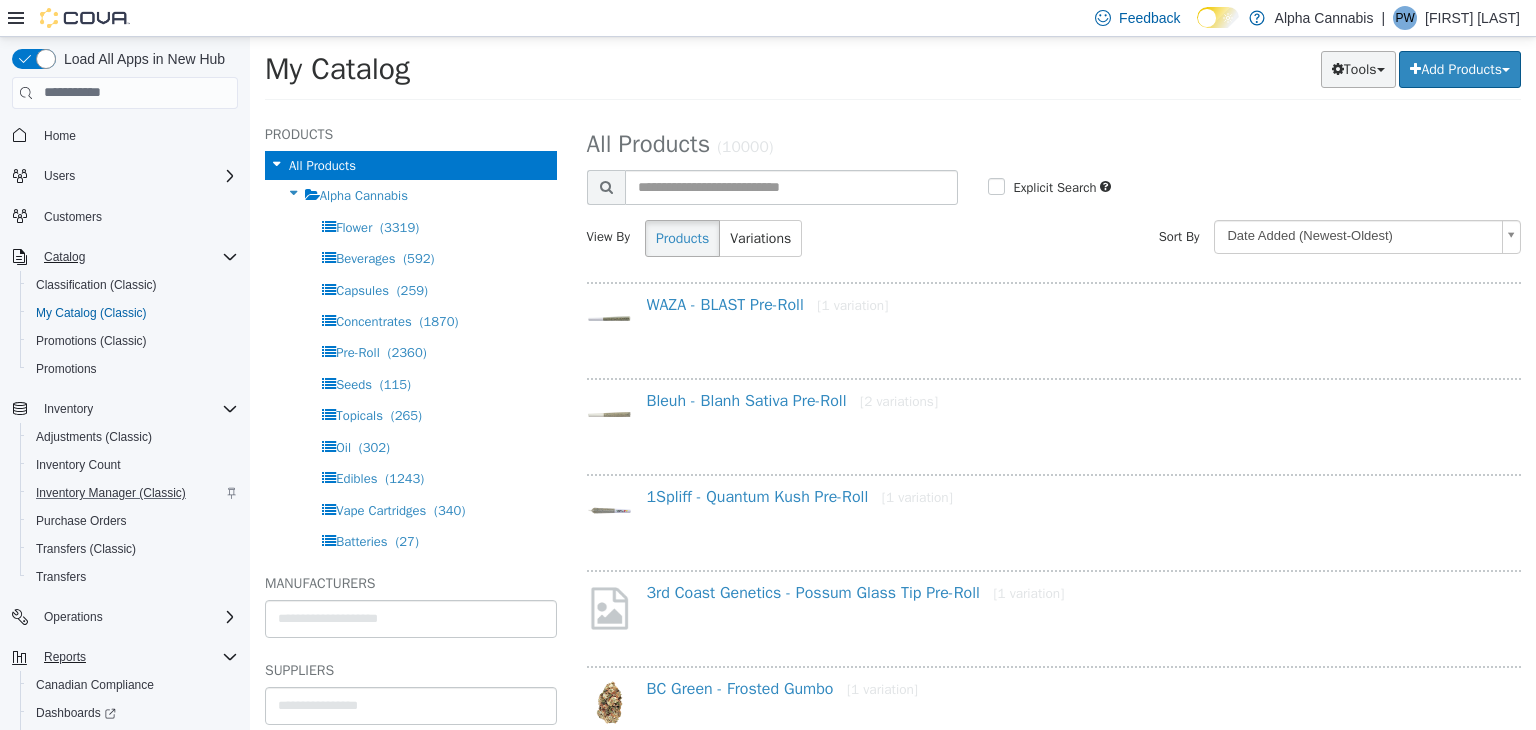click on "Tools" at bounding box center (1358, 68) 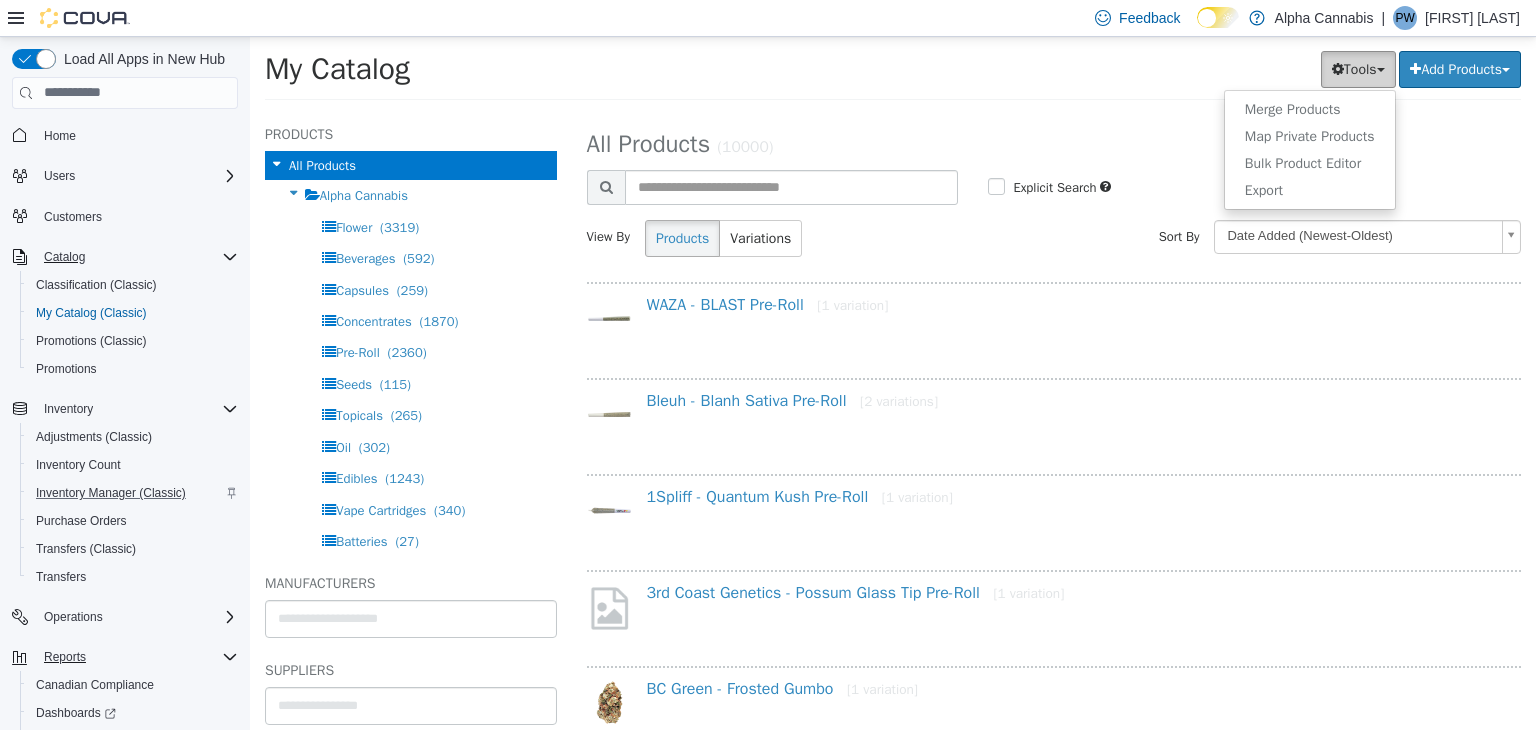 click on "Tools" at bounding box center (1358, 68) 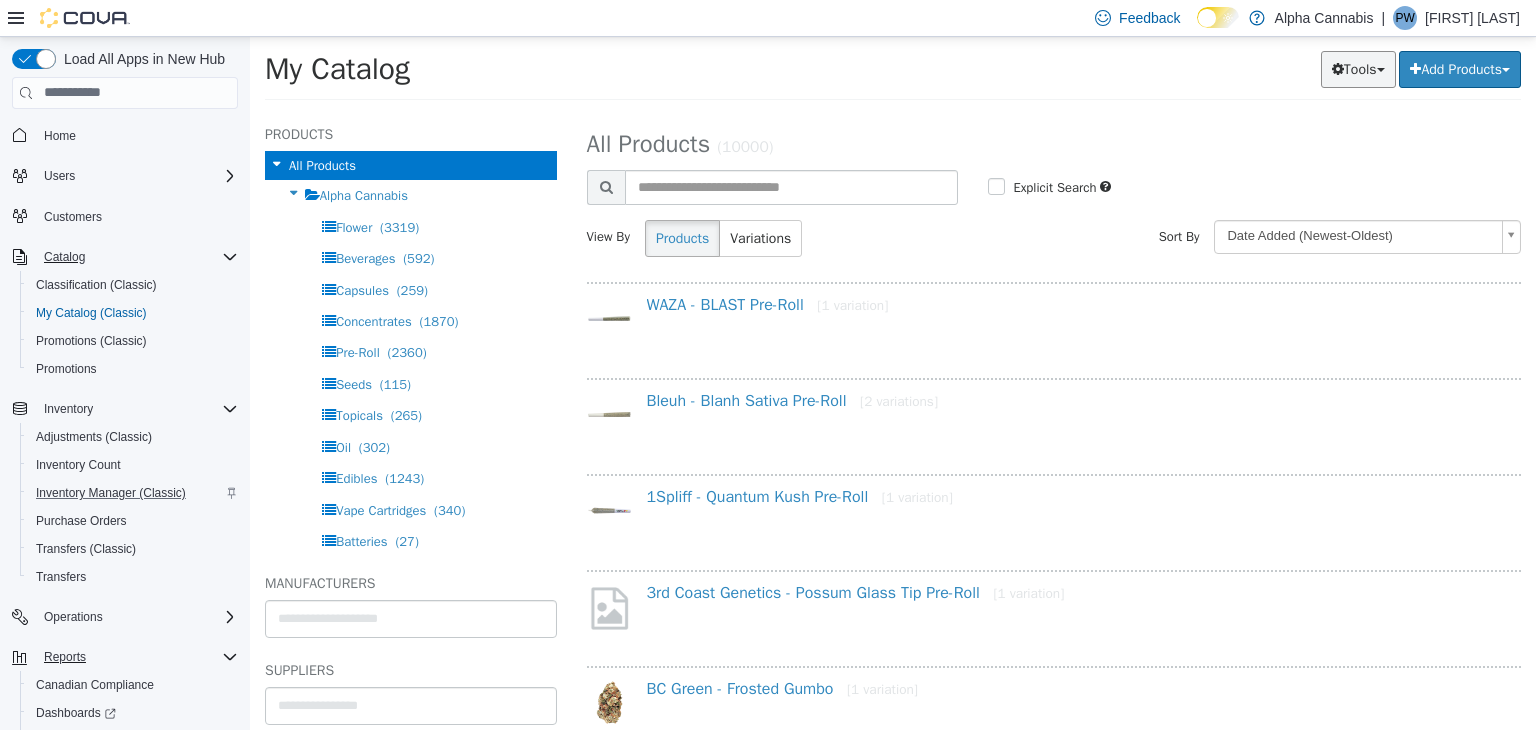 scroll, scrollTop: 321, scrollLeft: 0, axis: vertical 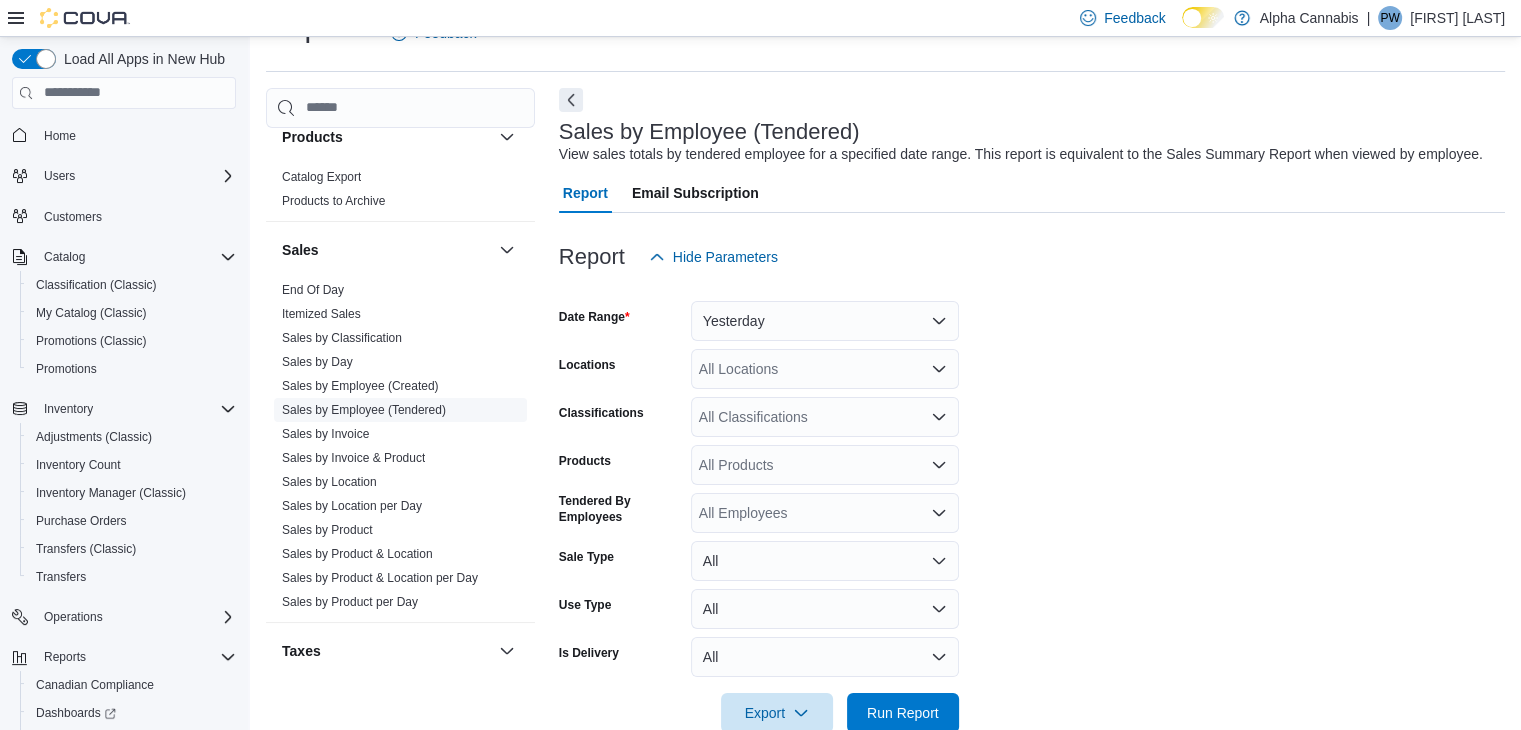 click on "Sales by Employee (Tendered)" at bounding box center (364, 410) 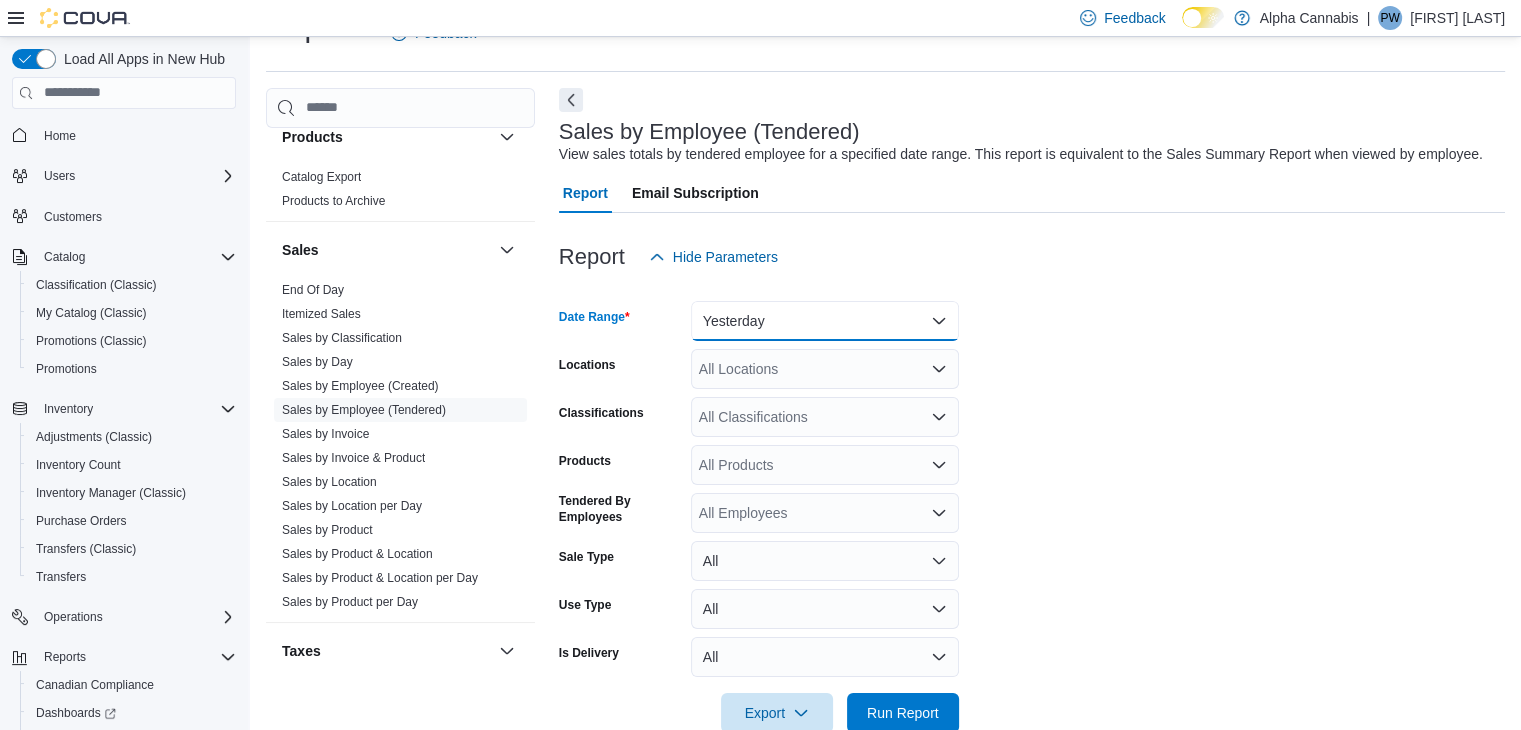 click on "Yesterday" at bounding box center (825, 321) 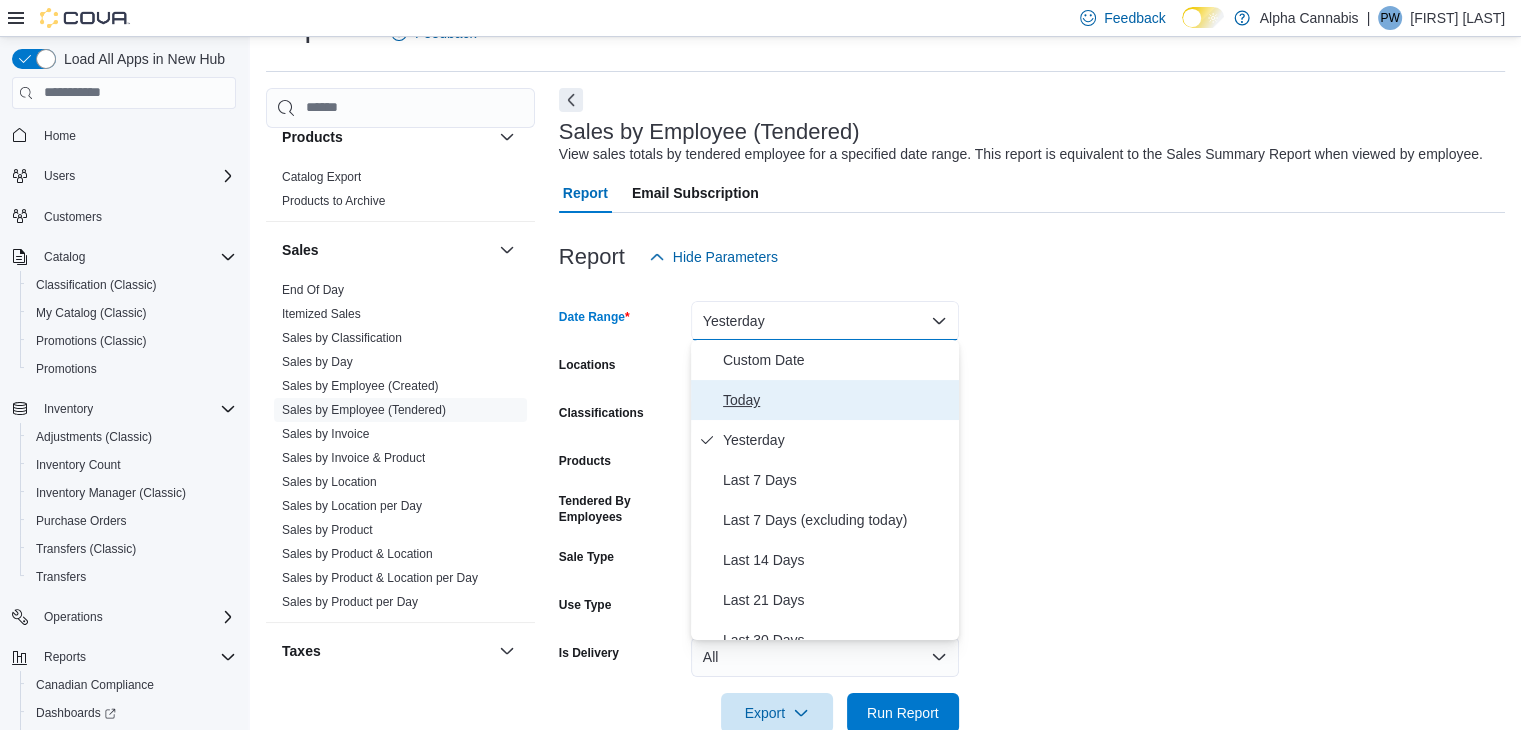 click on "Today" at bounding box center [837, 400] 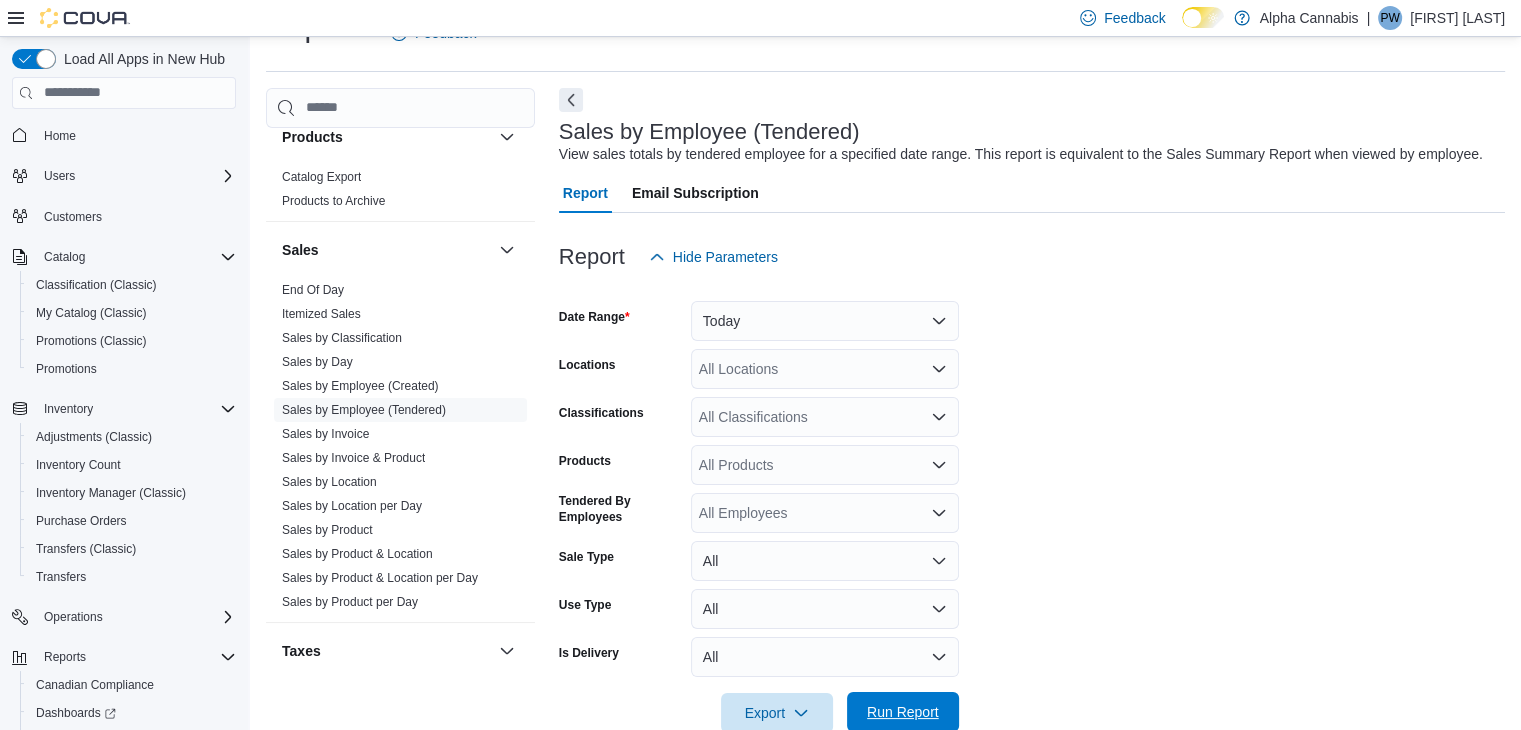 click on "Run Report" at bounding box center (903, 712) 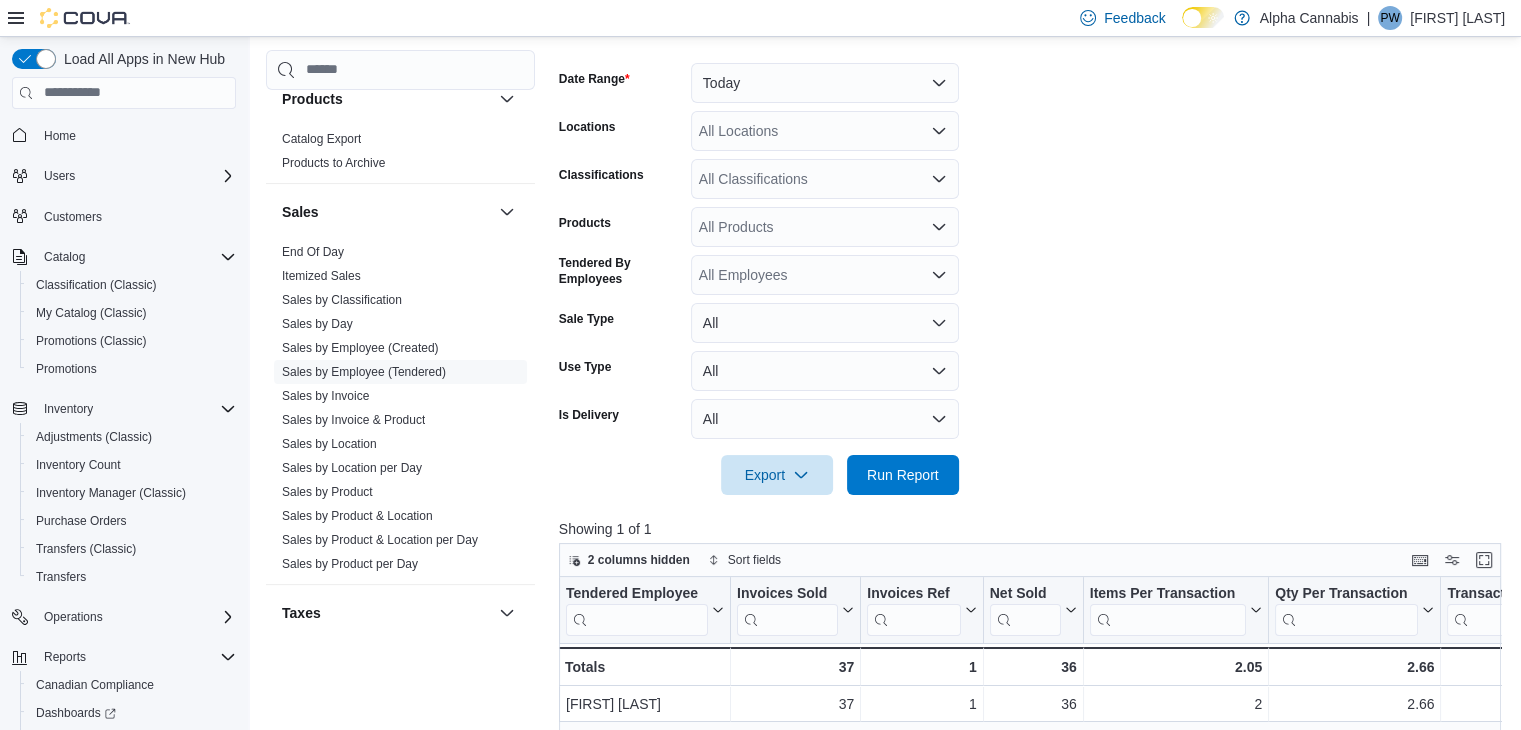 scroll, scrollTop: 446, scrollLeft: 0, axis: vertical 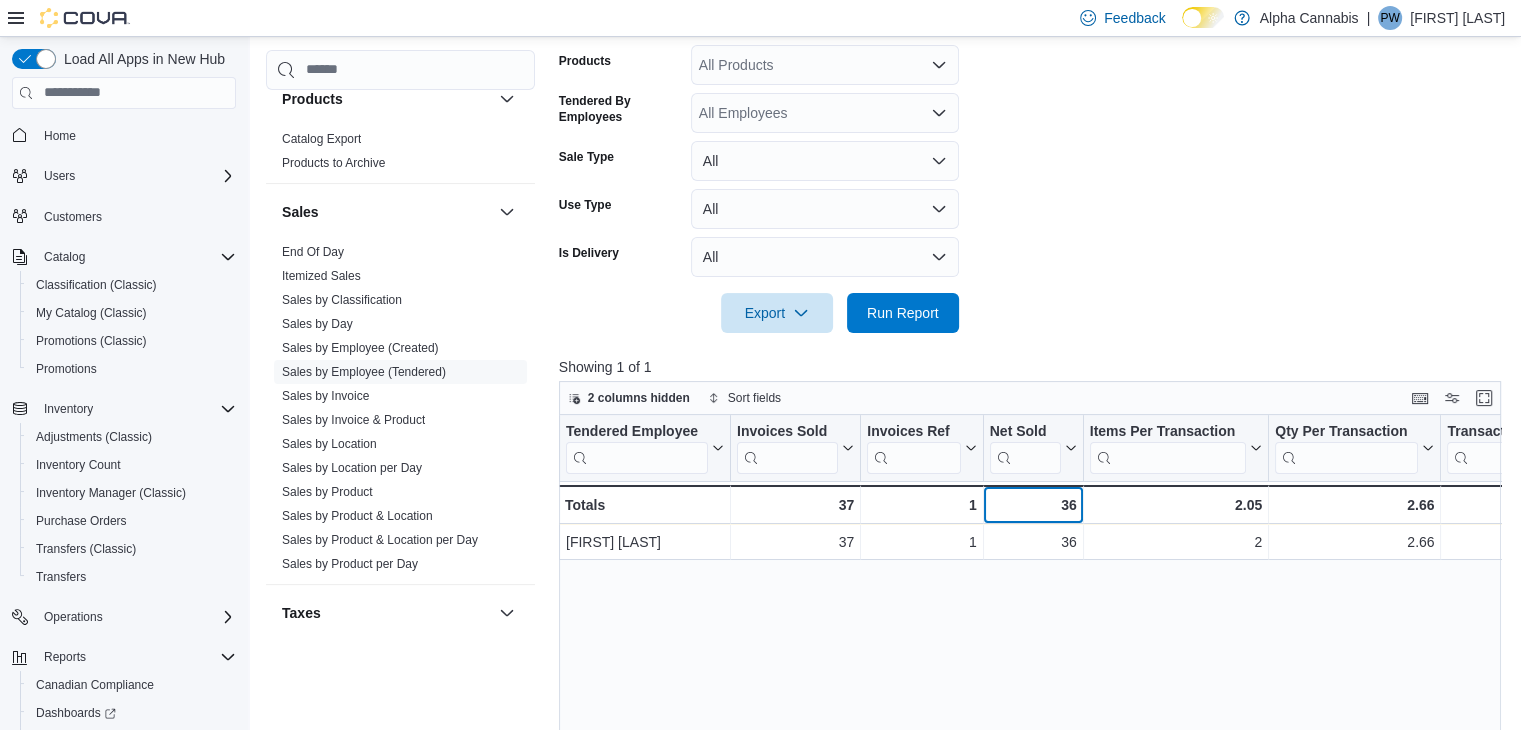 click on "36" at bounding box center (1032, 505) 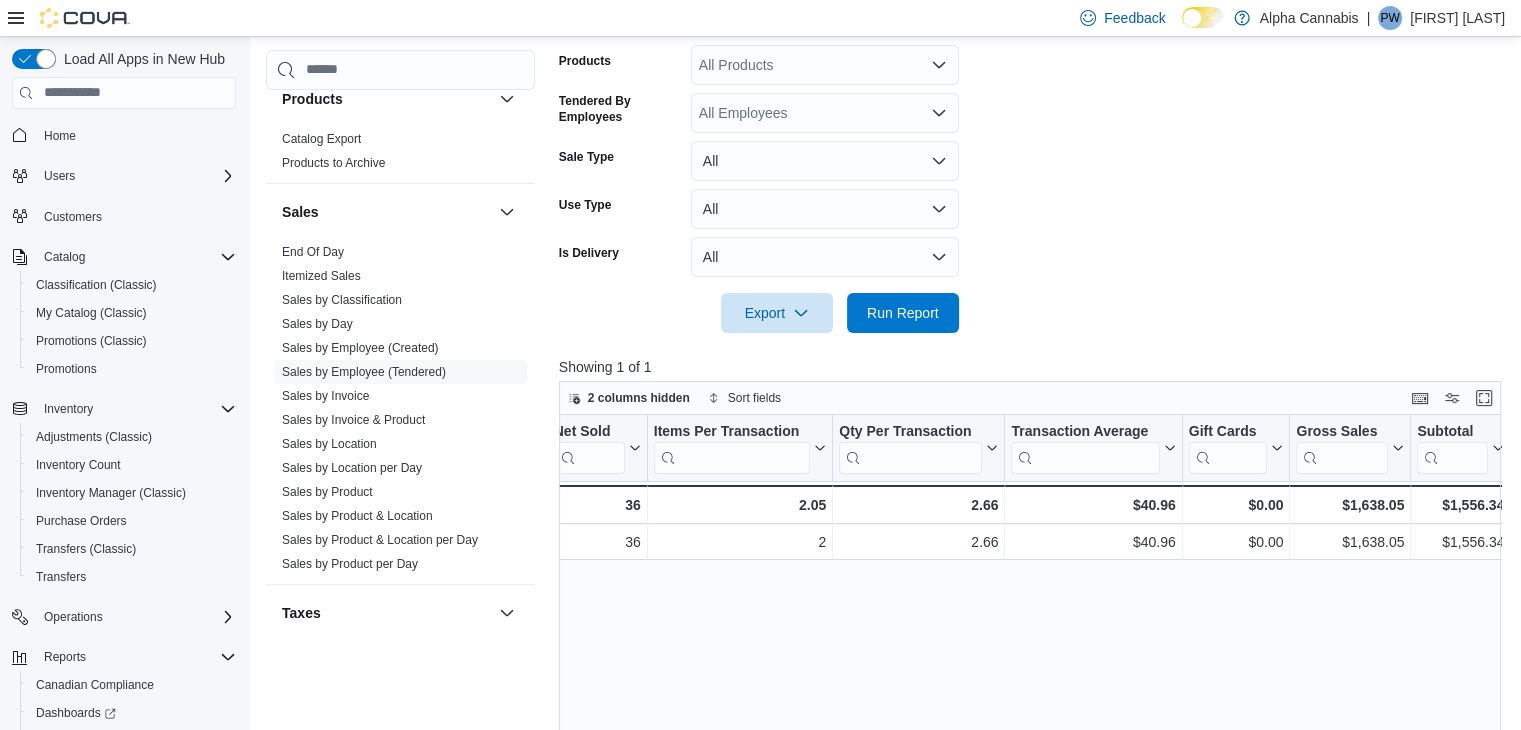 scroll, scrollTop: 0, scrollLeft: 536, axis: horizontal 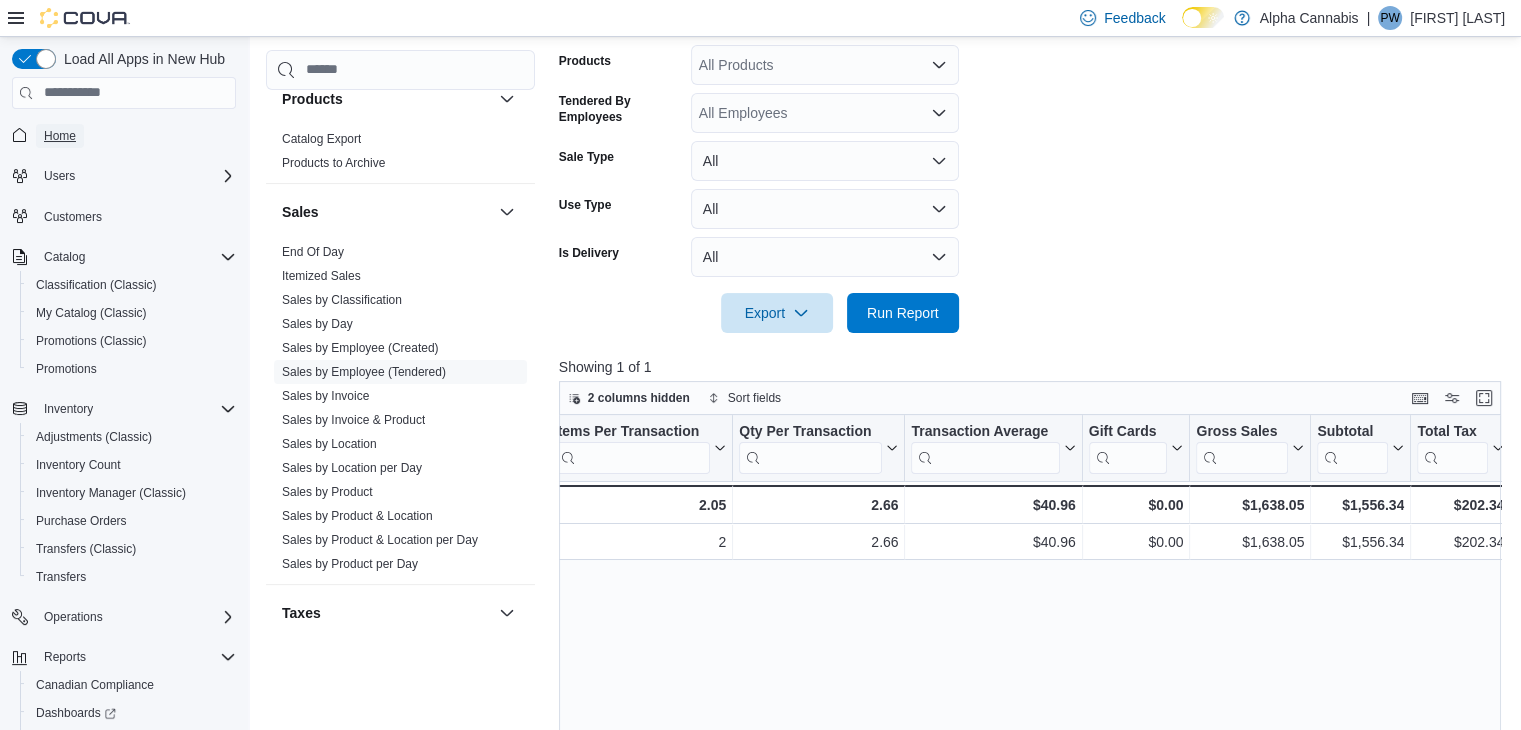 click on "Home" at bounding box center (60, 136) 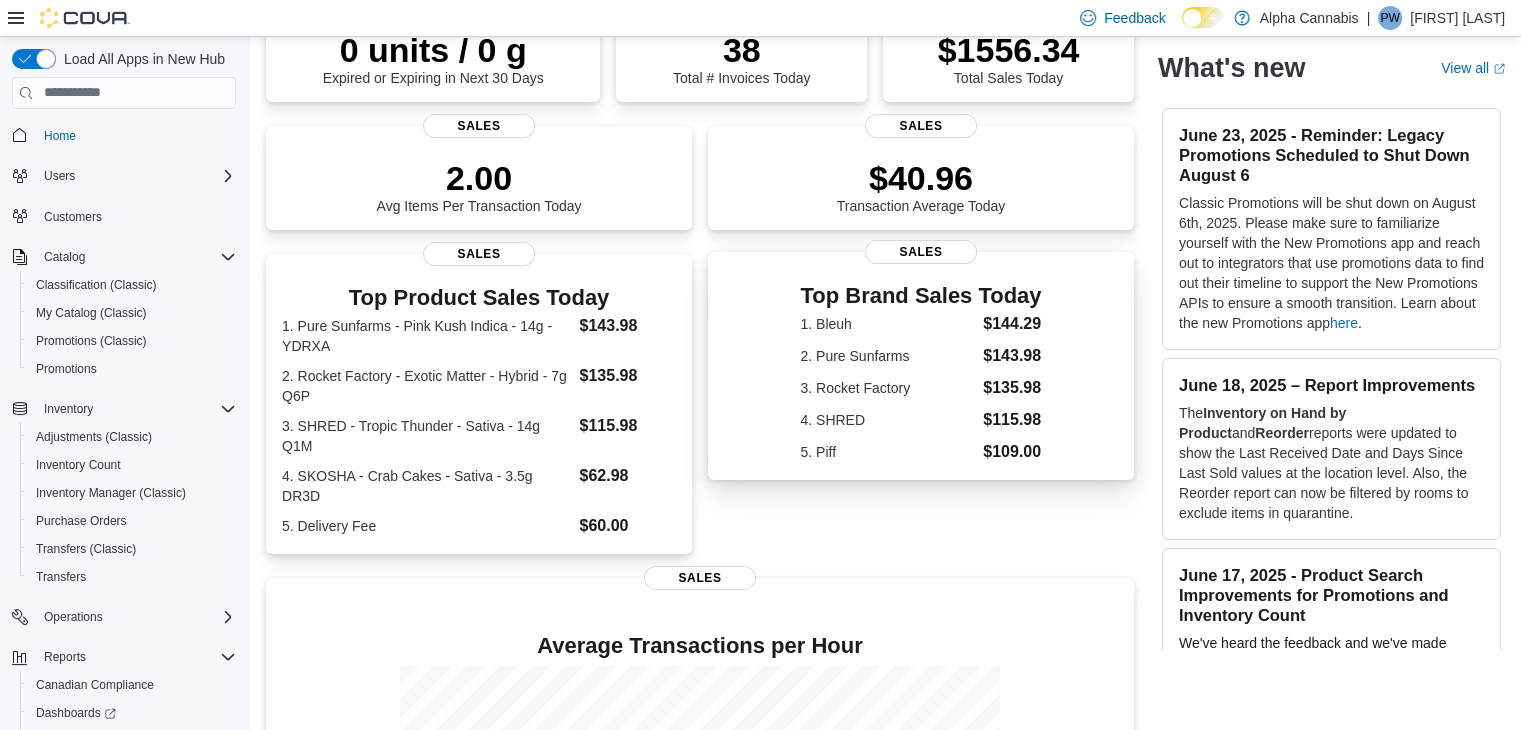 scroll, scrollTop: 472, scrollLeft: 0, axis: vertical 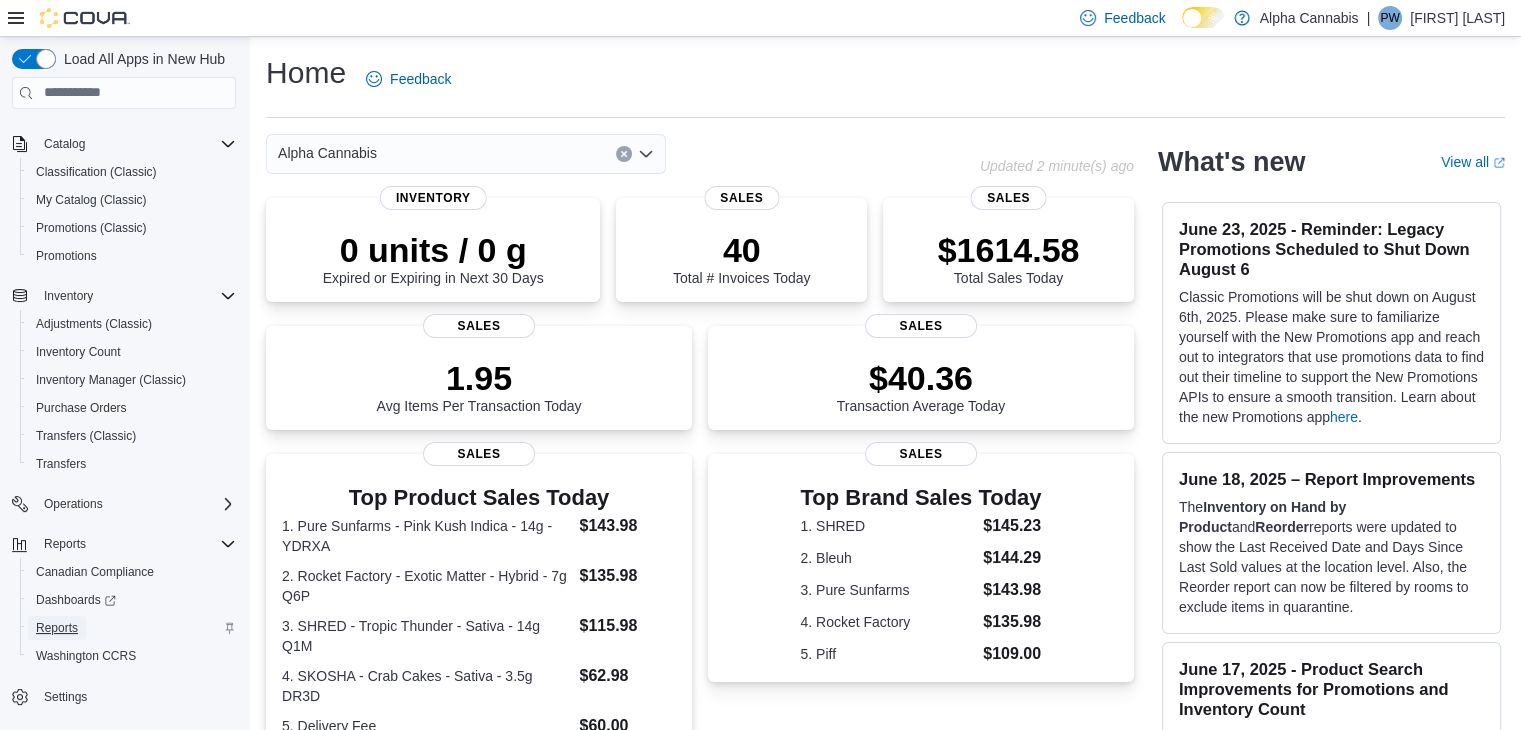 click on "Reports" at bounding box center [57, 628] 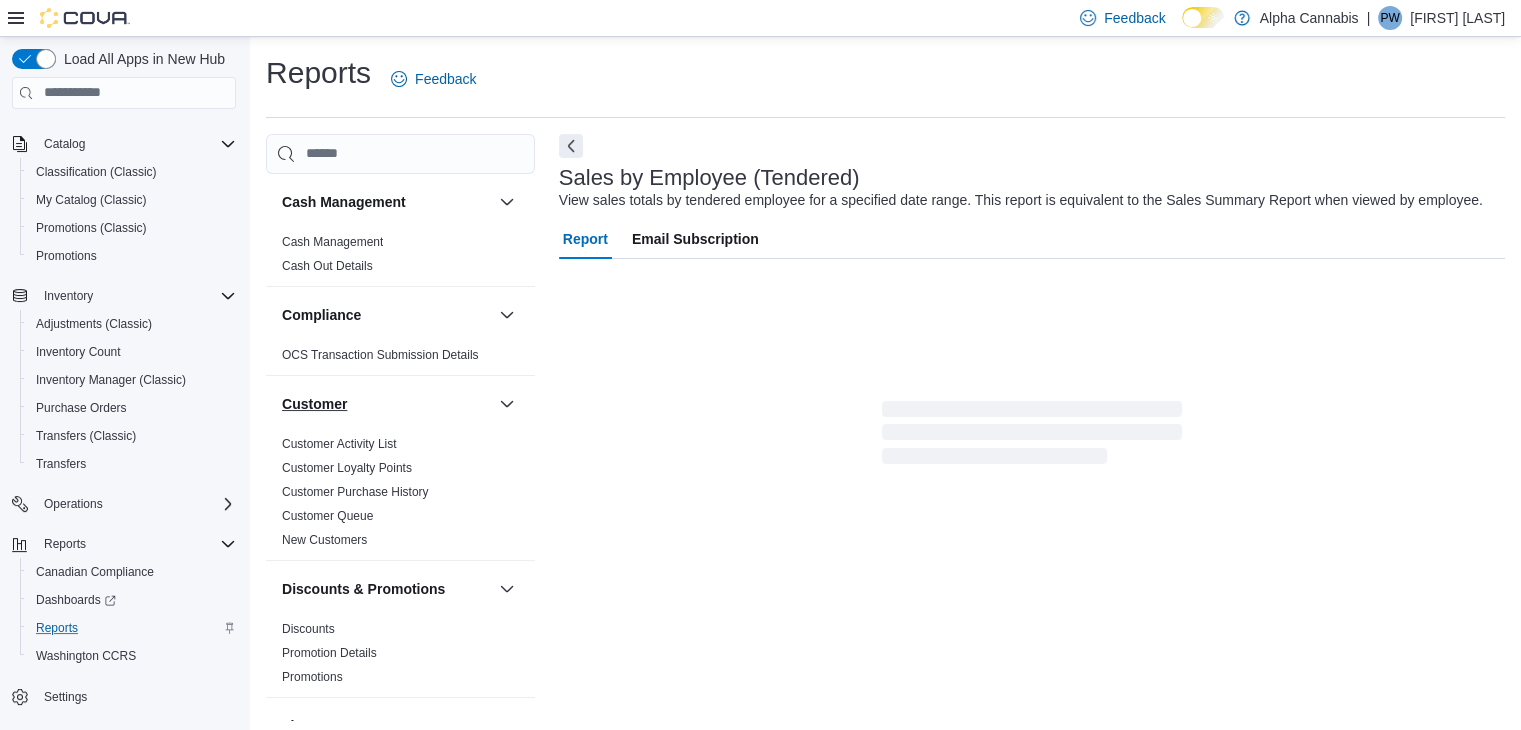 scroll, scrollTop: 45, scrollLeft: 0, axis: vertical 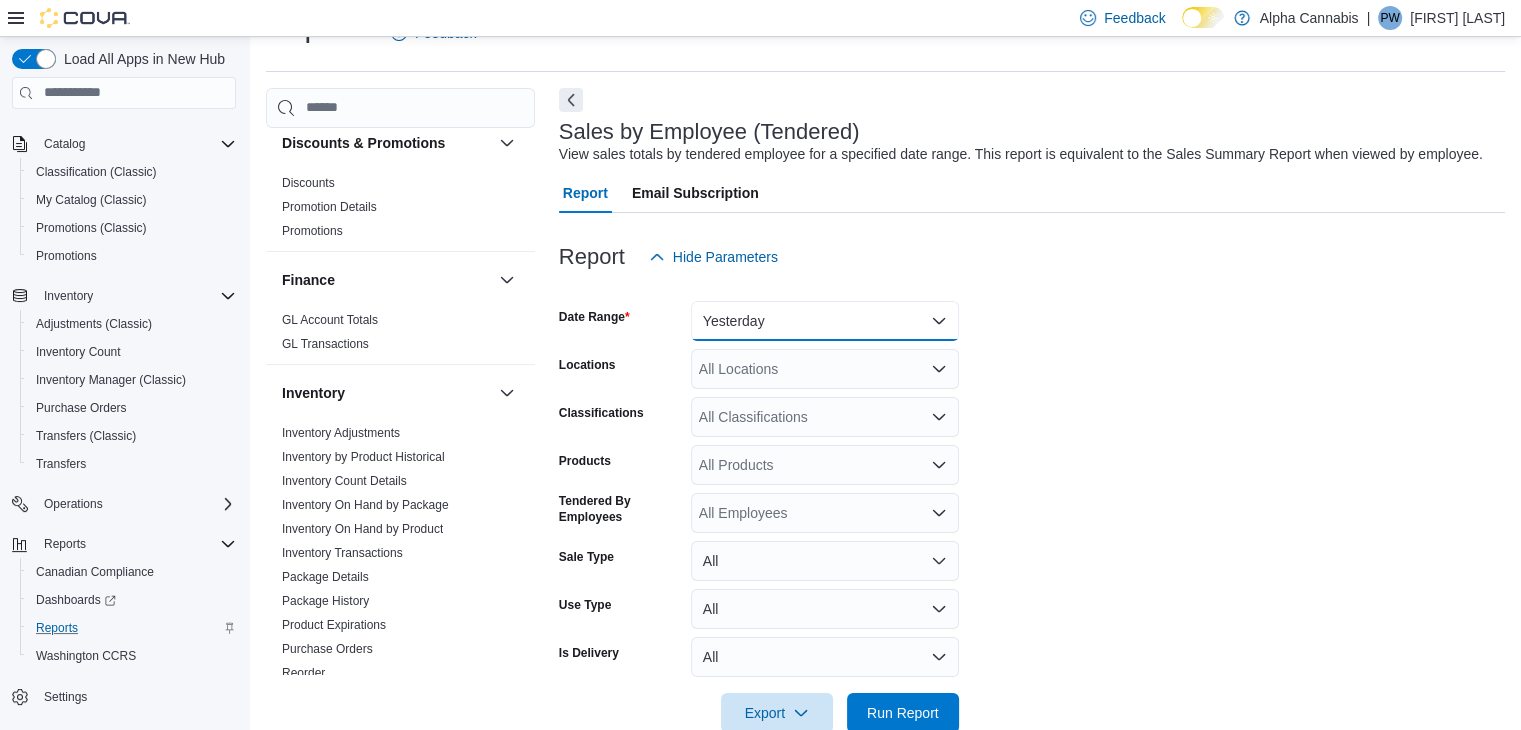 click on "Yesterday" at bounding box center [825, 321] 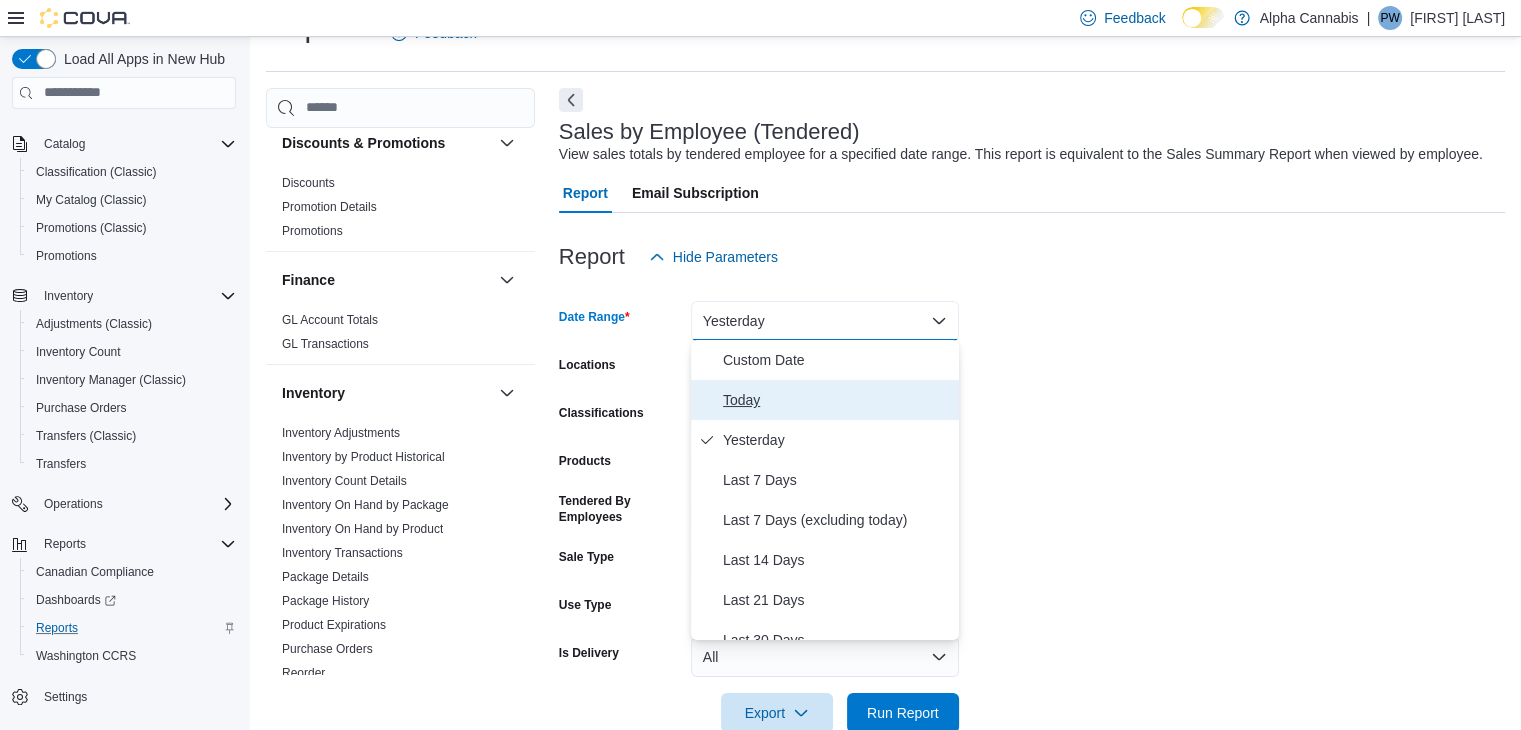 click on "Today" at bounding box center [837, 400] 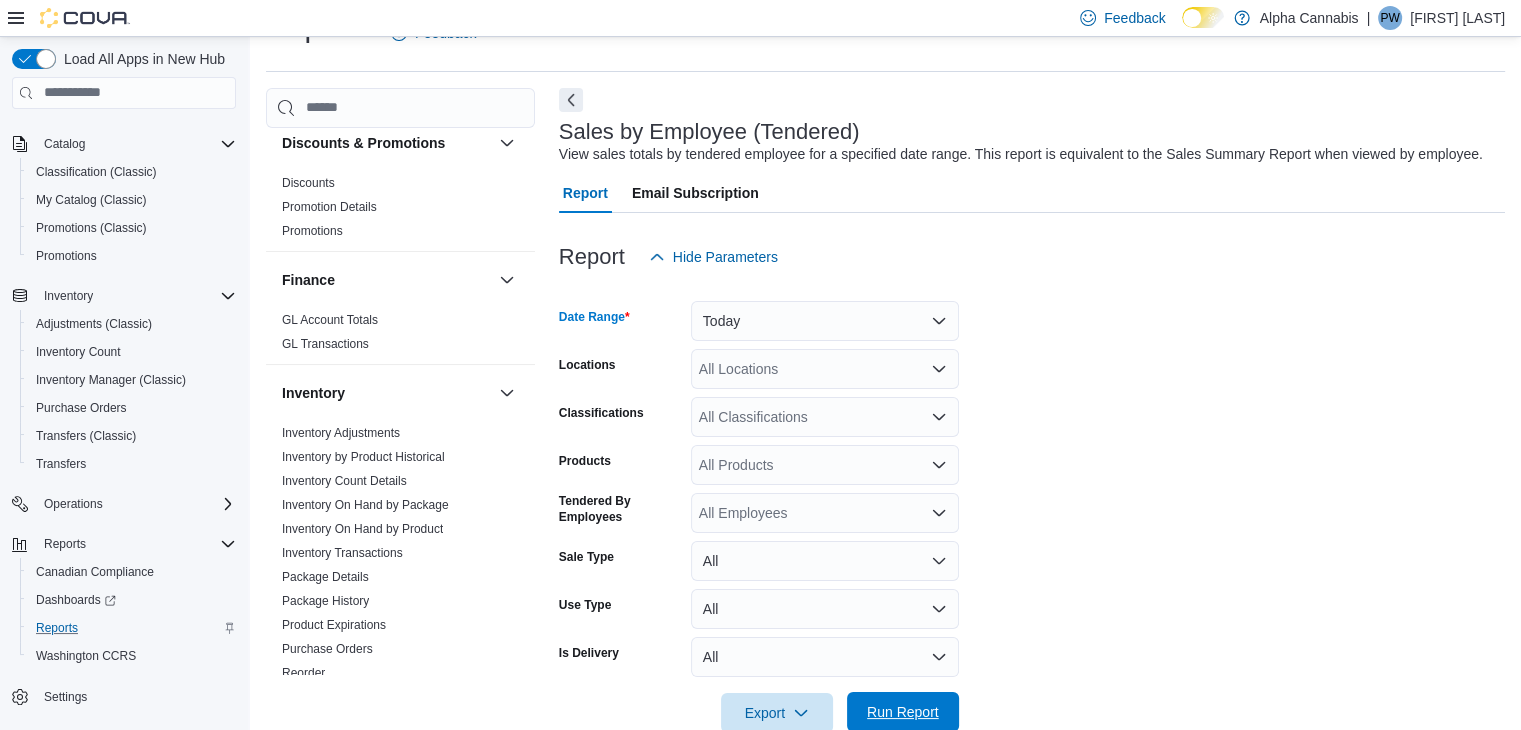 click on "Run Report" at bounding box center (903, 712) 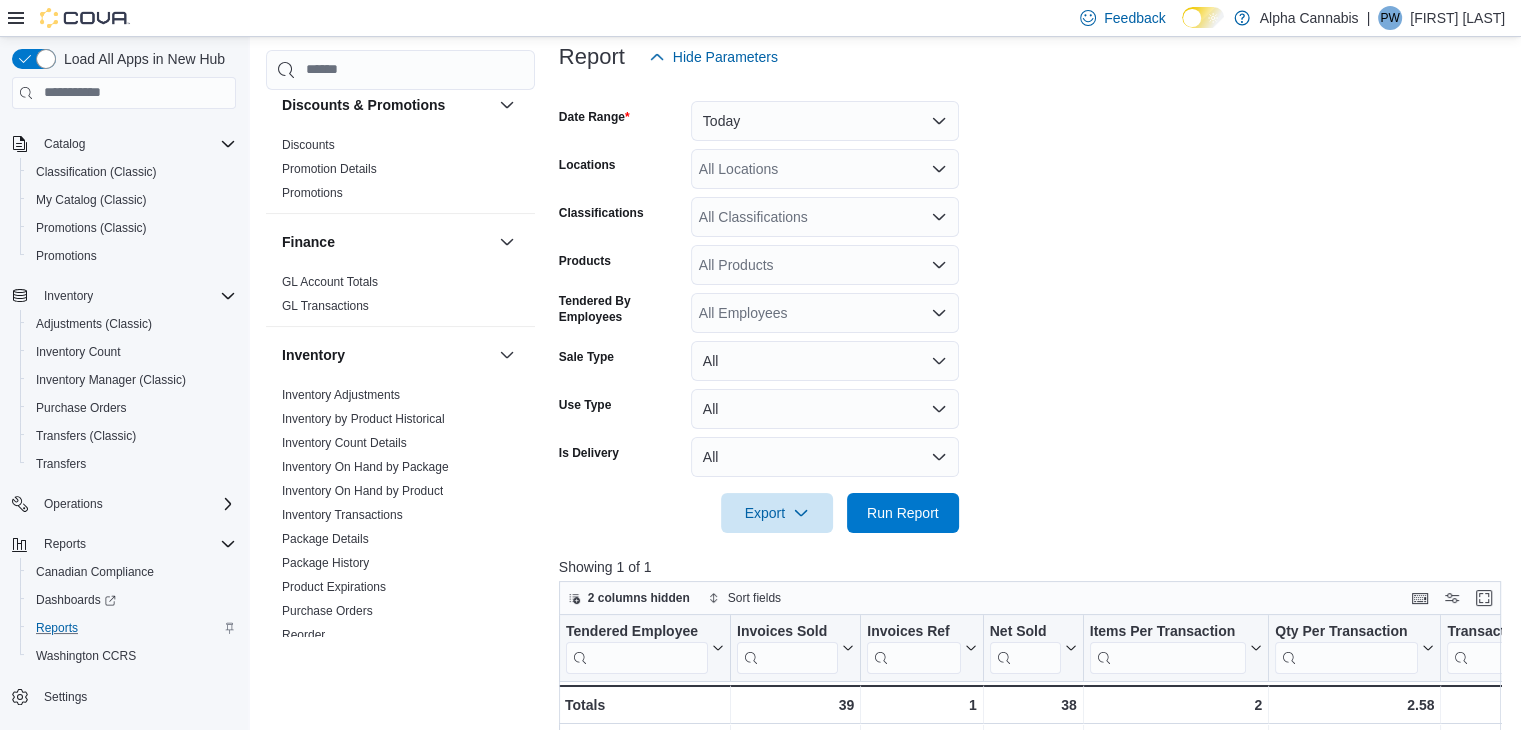 scroll, scrollTop: 346, scrollLeft: 0, axis: vertical 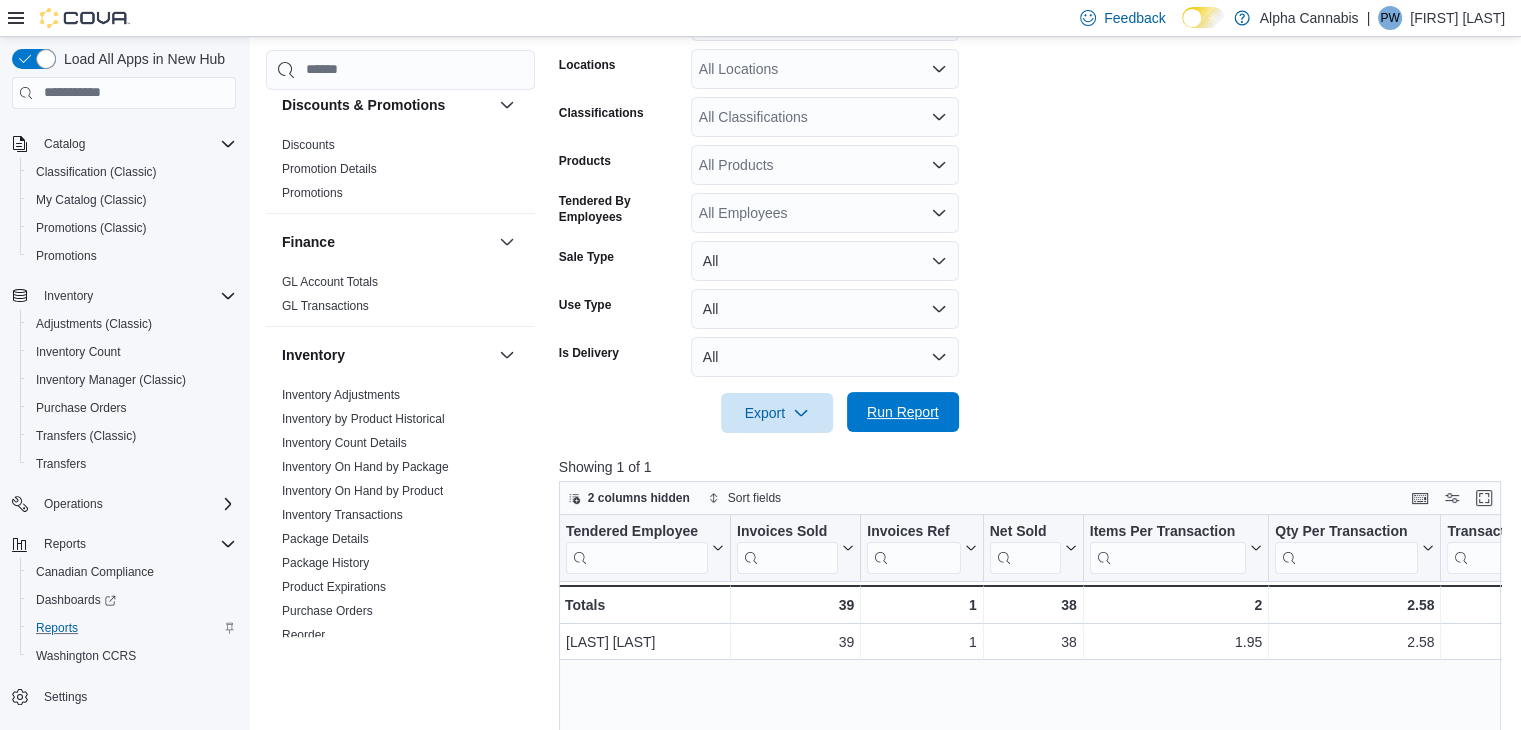 click on "Export  Run Report" at bounding box center (759, 413) 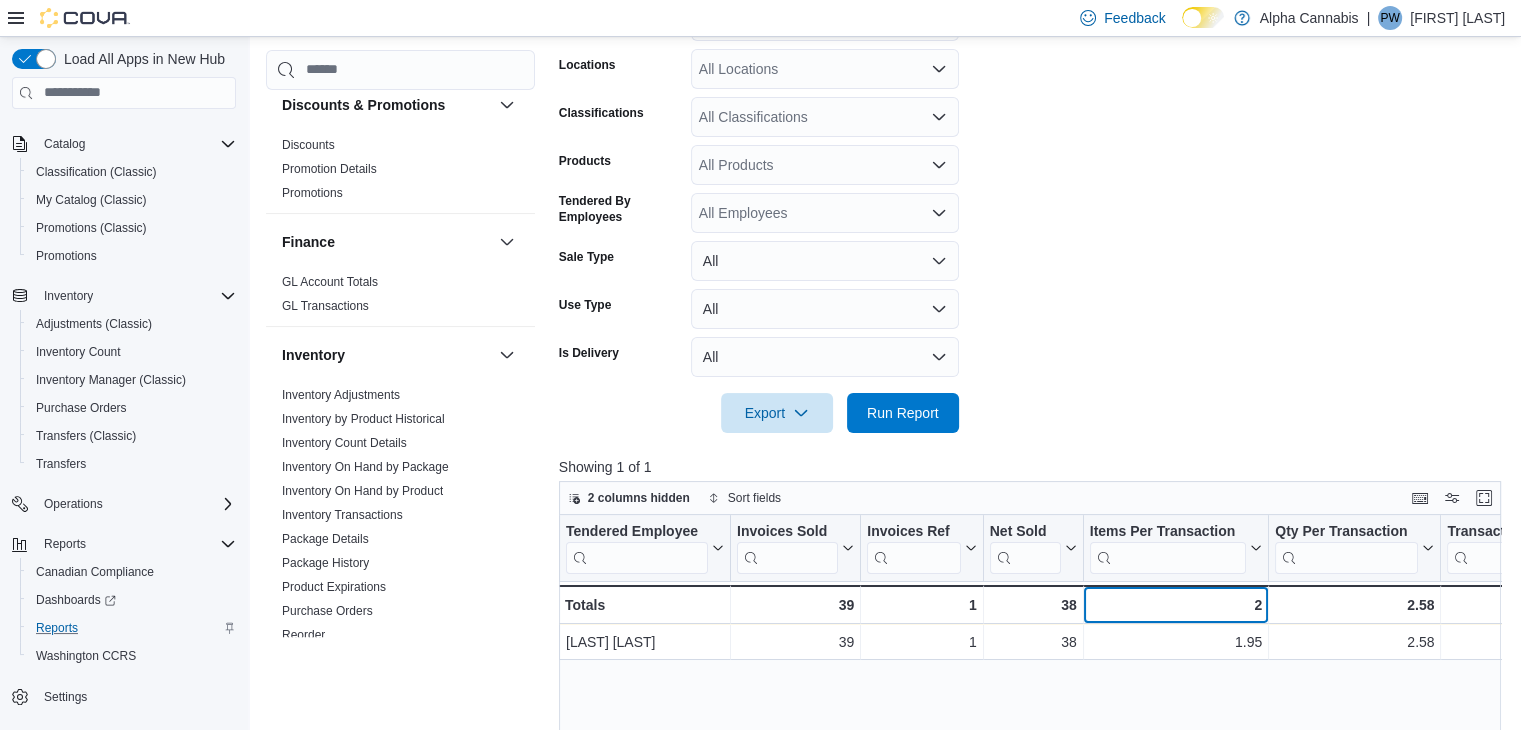click on "2" at bounding box center [1175, 605] 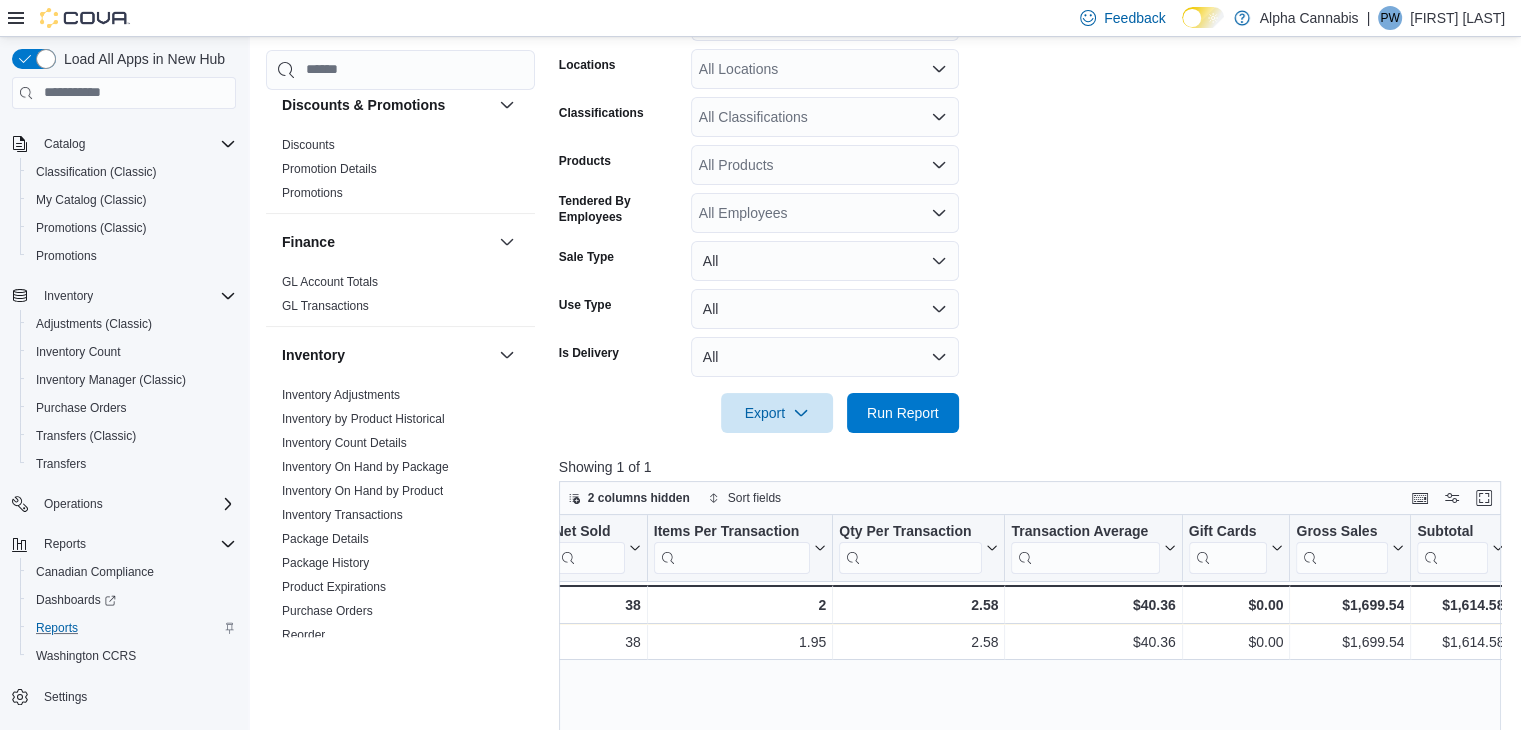 scroll, scrollTop: 0, scrollLeft: 536, axis: horizontal 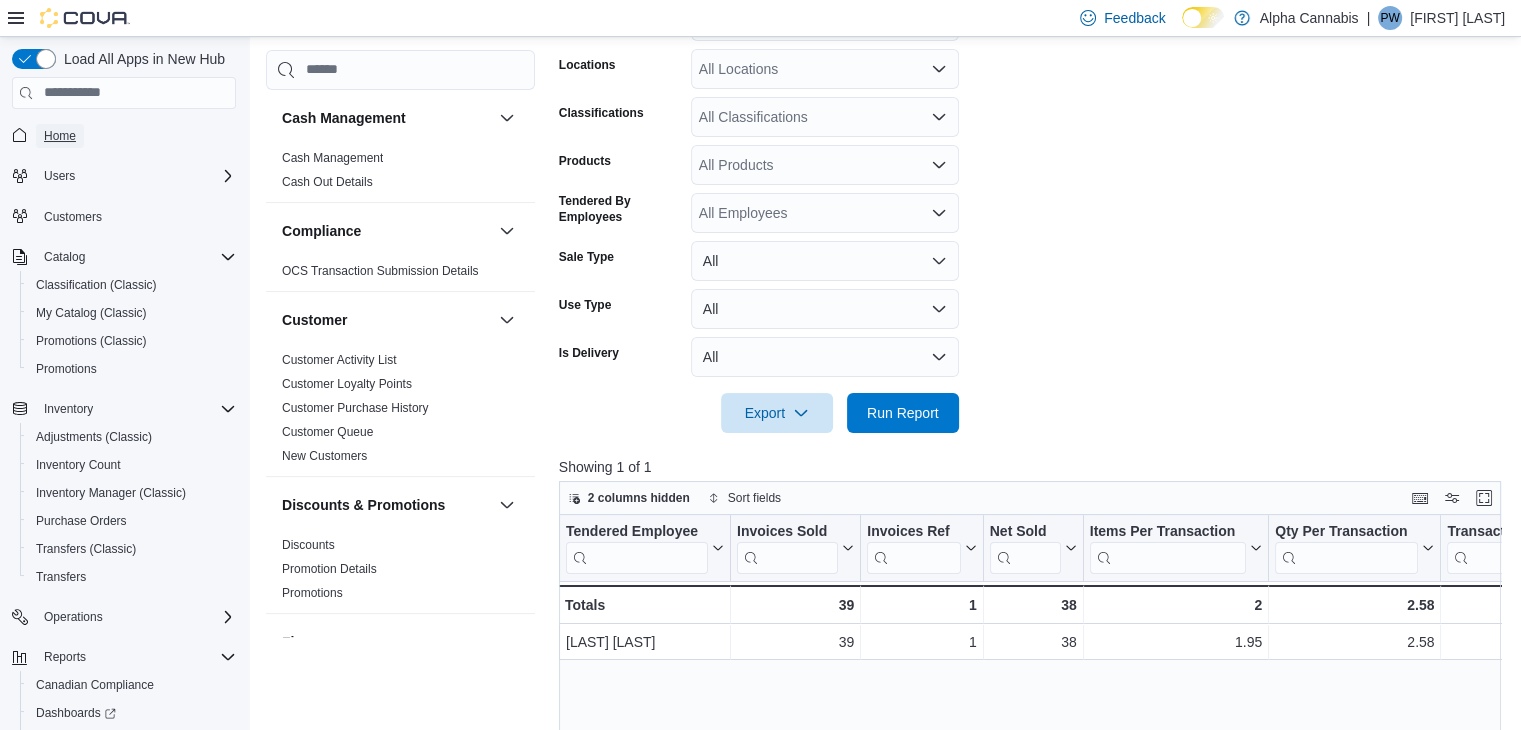 click on "Home" at bounding box center [60, 136] 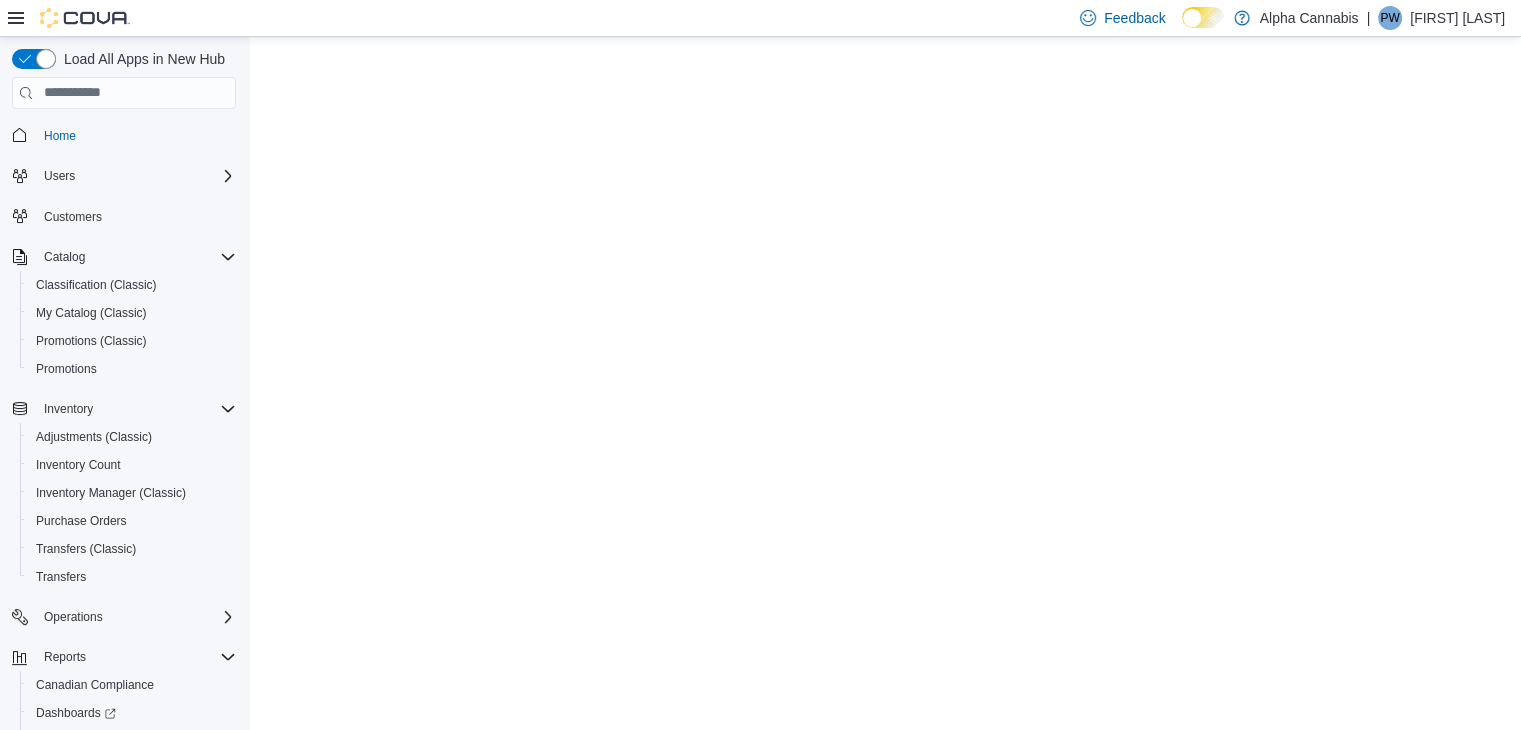 scroll, scrollTop: 0, scrollLeft: 0, axis: both 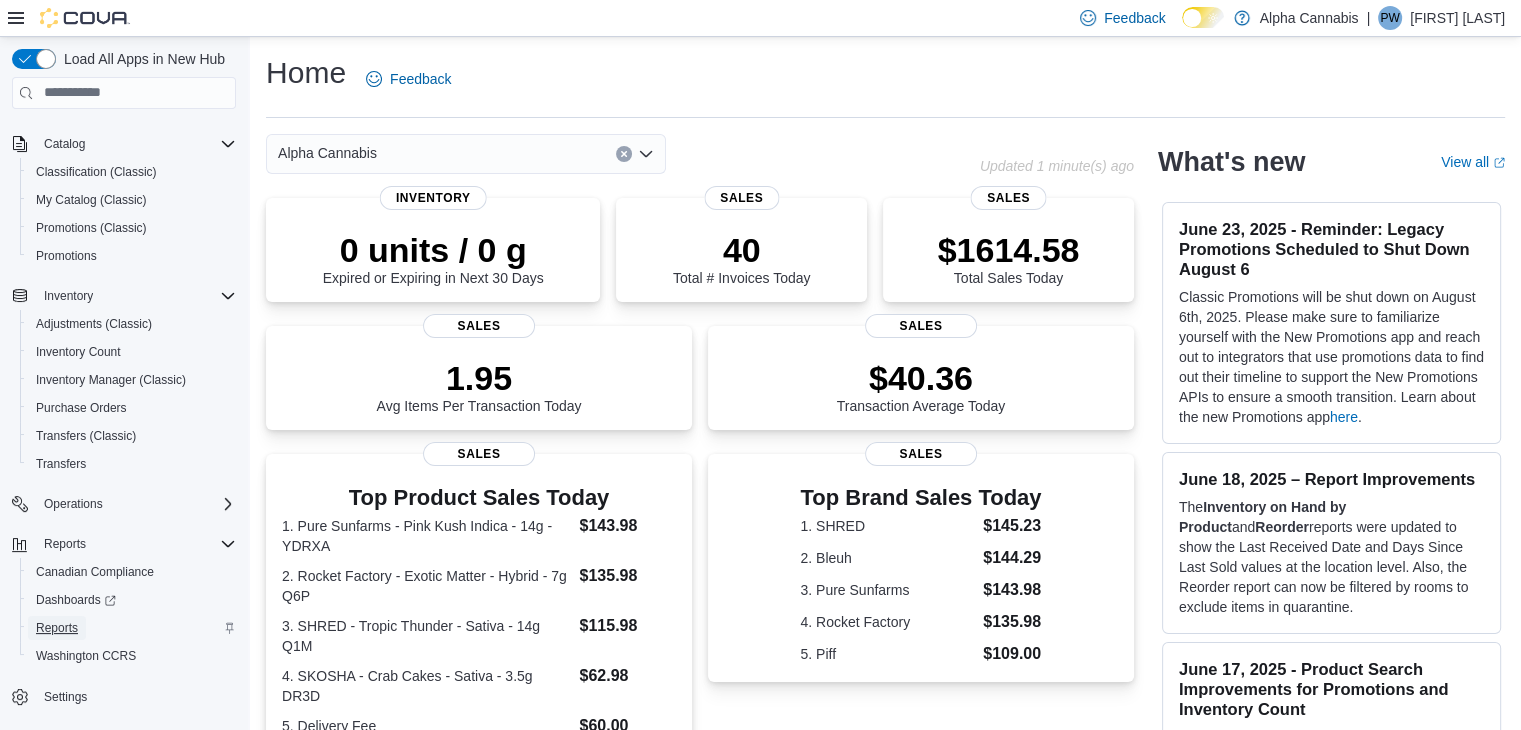 click on "Reports" at bounding box center [57, 628] 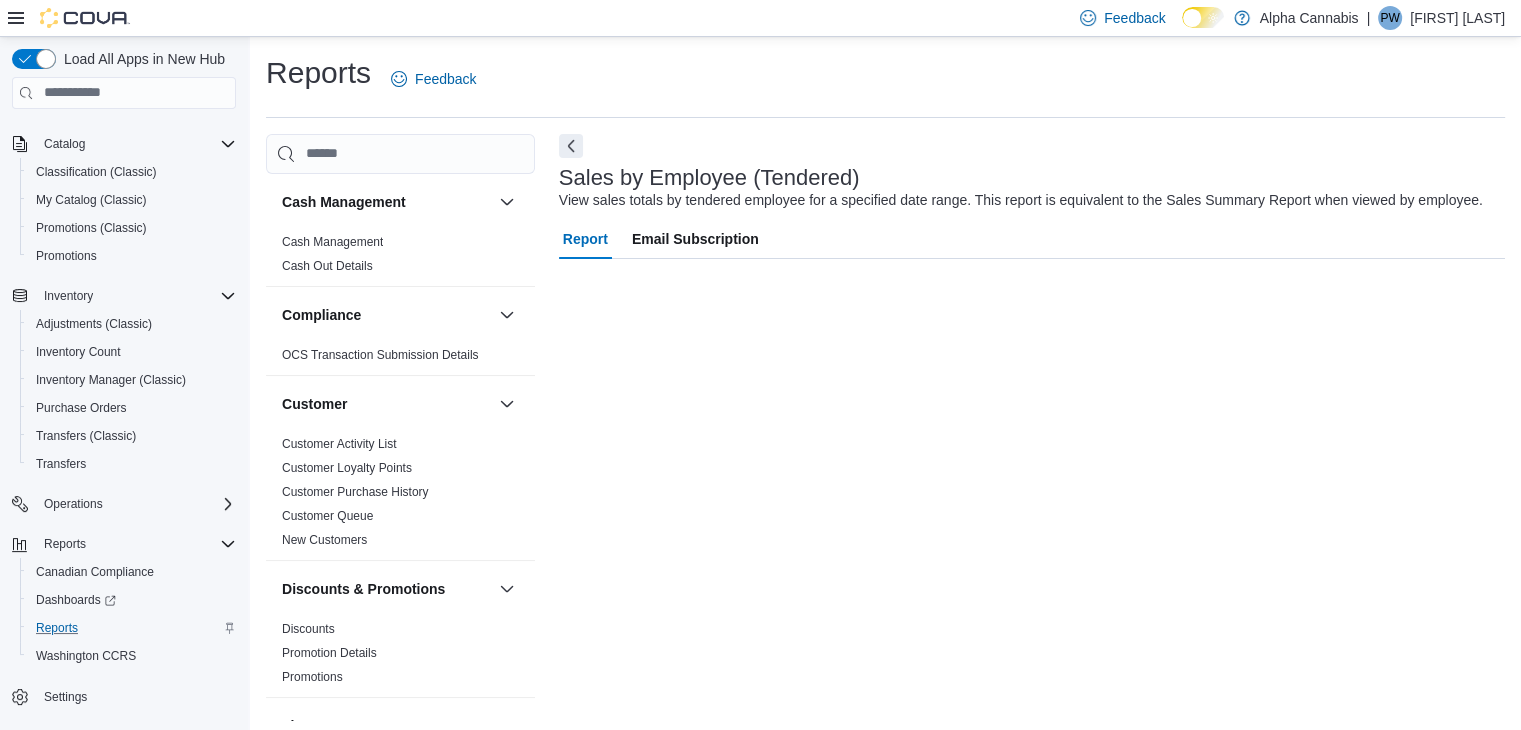 scroll, scrollTop: 1, scrollLeft: 0, axis: vertical 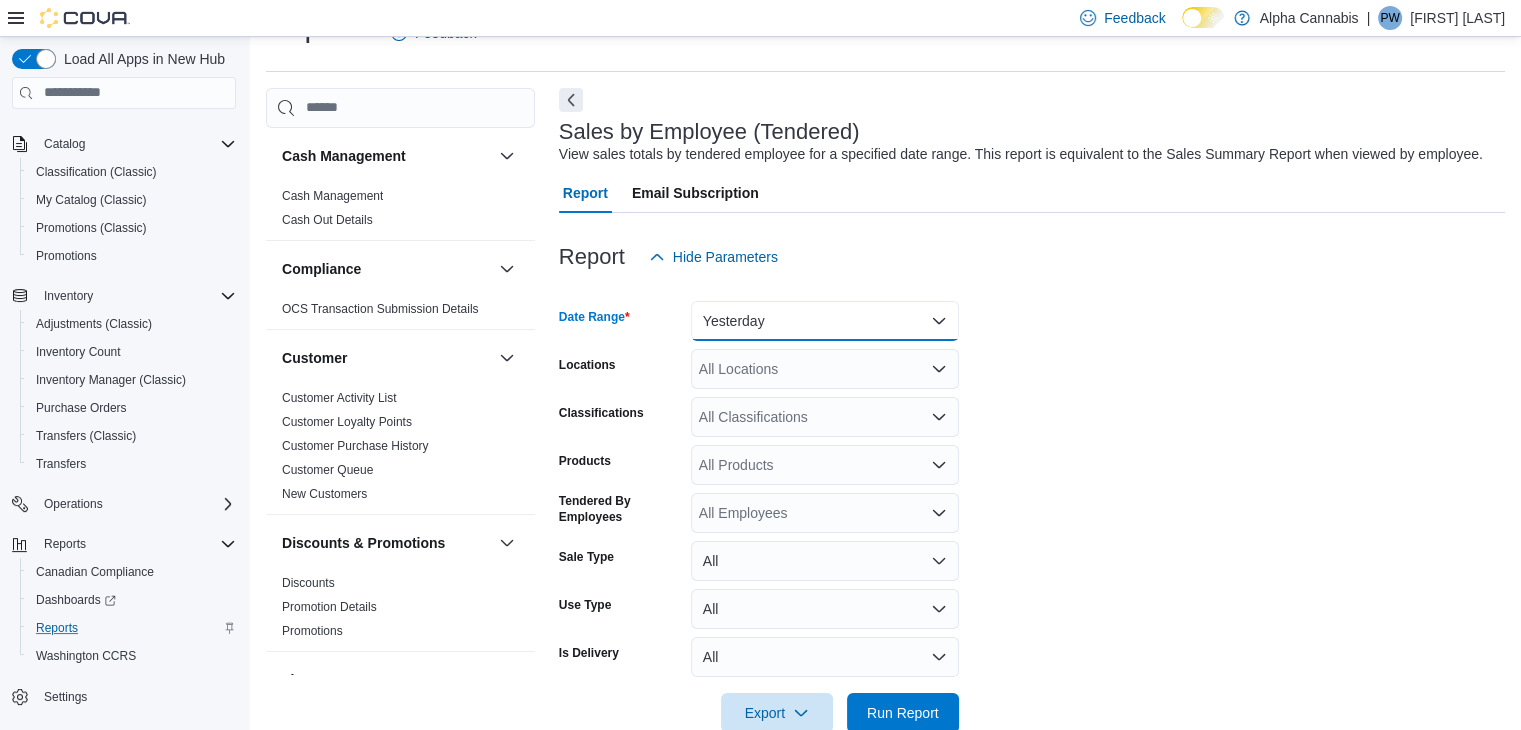 click on "Yesterday" at bounding box center (825, 321) 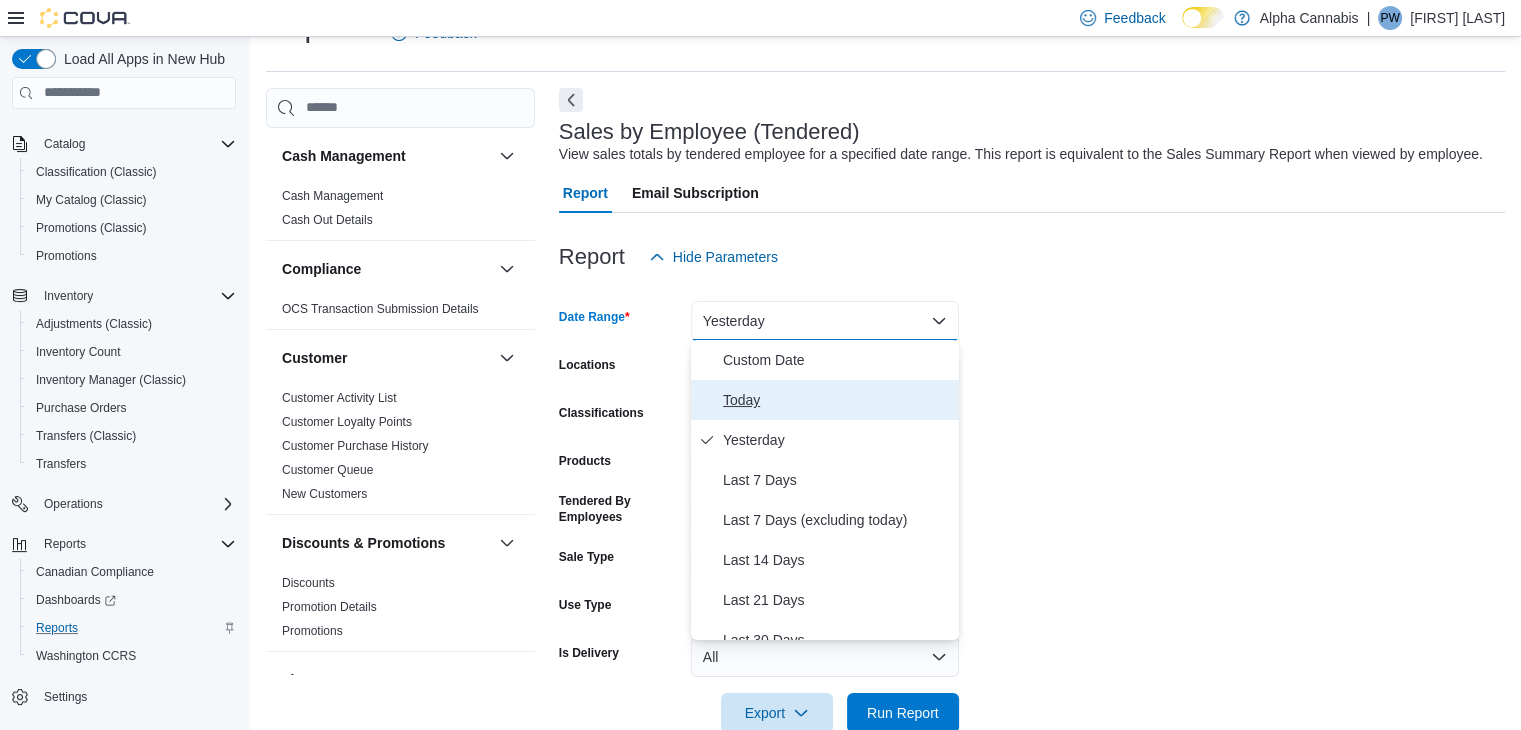 click on "Today" at bounding box center (837, 400) 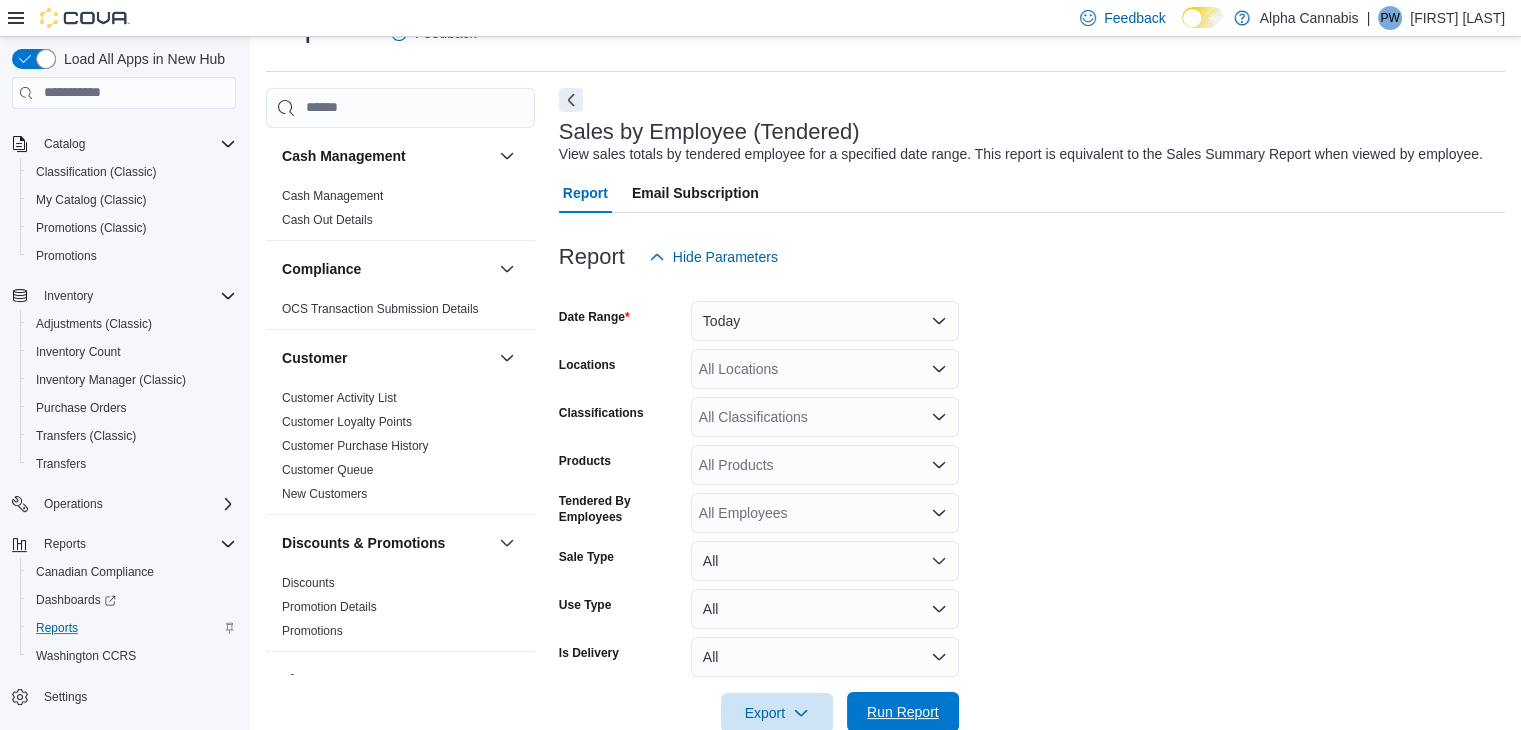 click on "Run Report" at bounding box center (903, 712) 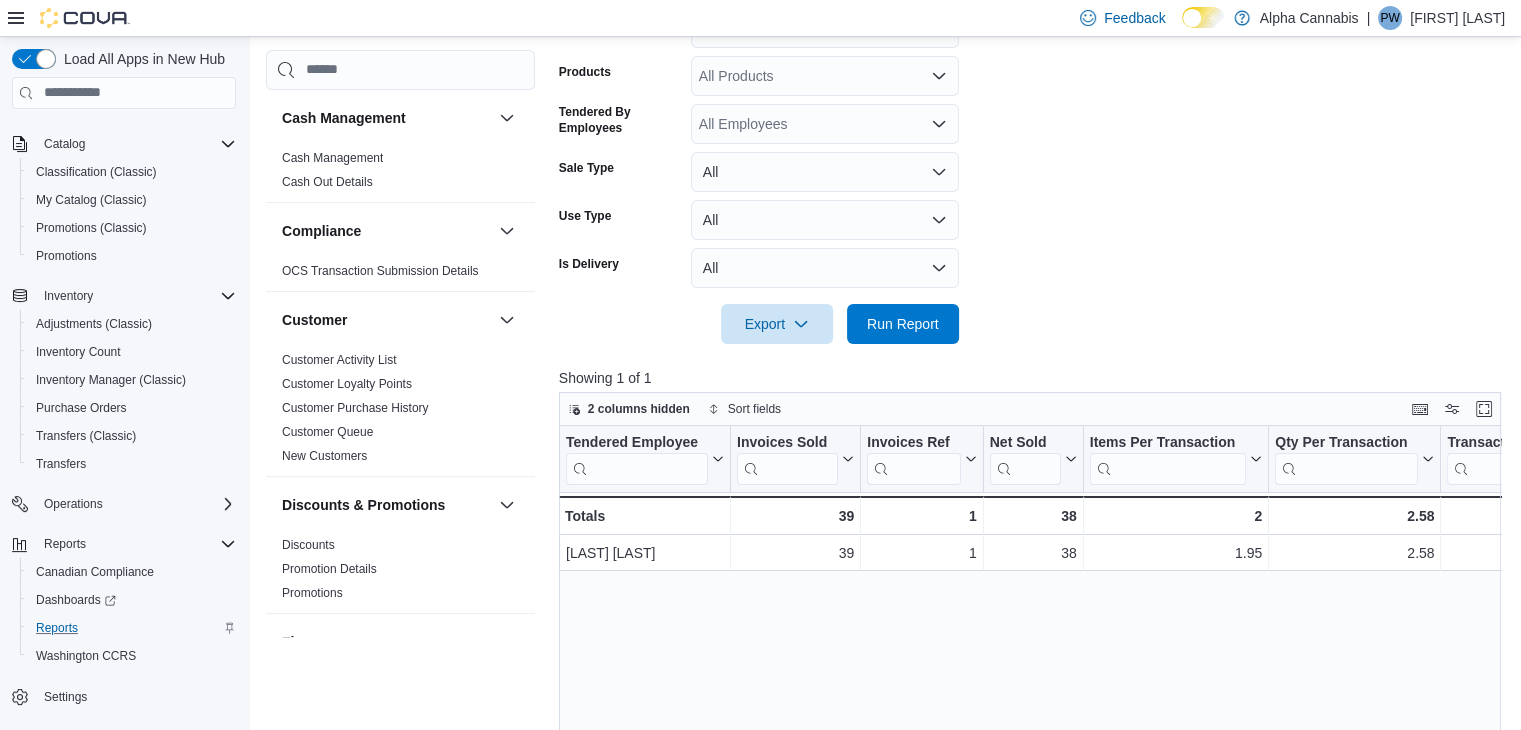 scroll, scrollTop: 446, scrollLeft: 0, axis: vertical 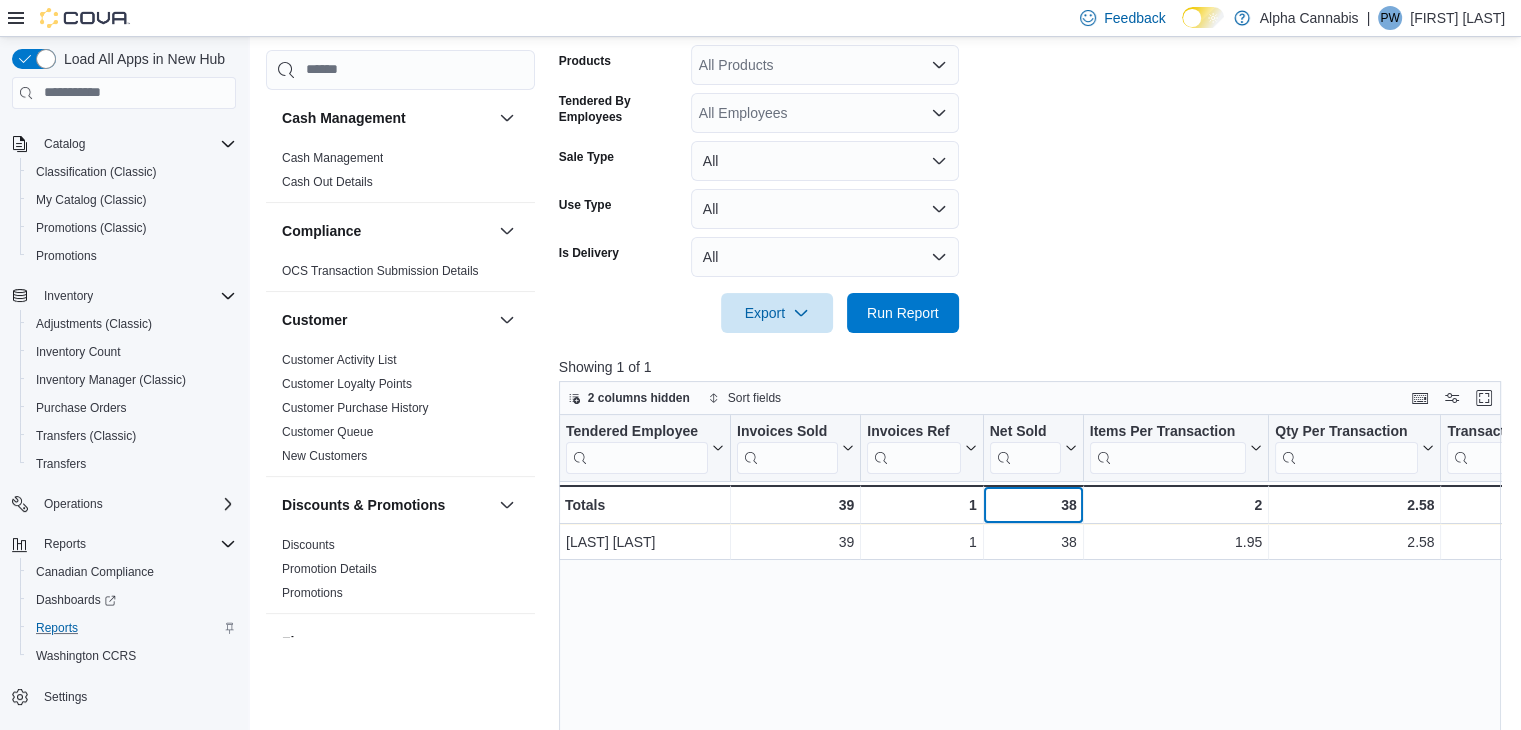 click on "38" at bounding box center [1032, 505] 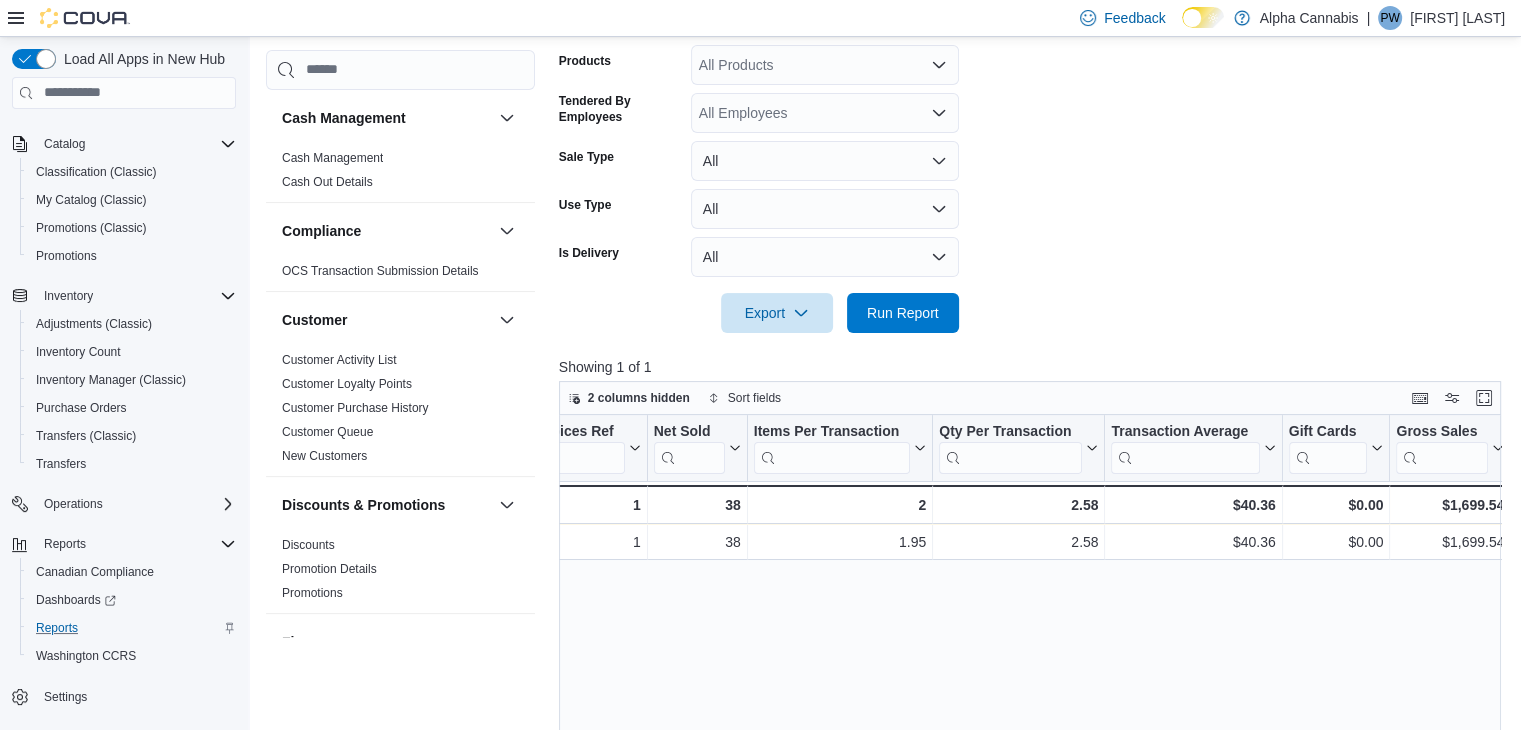 scroll, scrollTop: 0, scrollLeft: 436, axis: horizontal 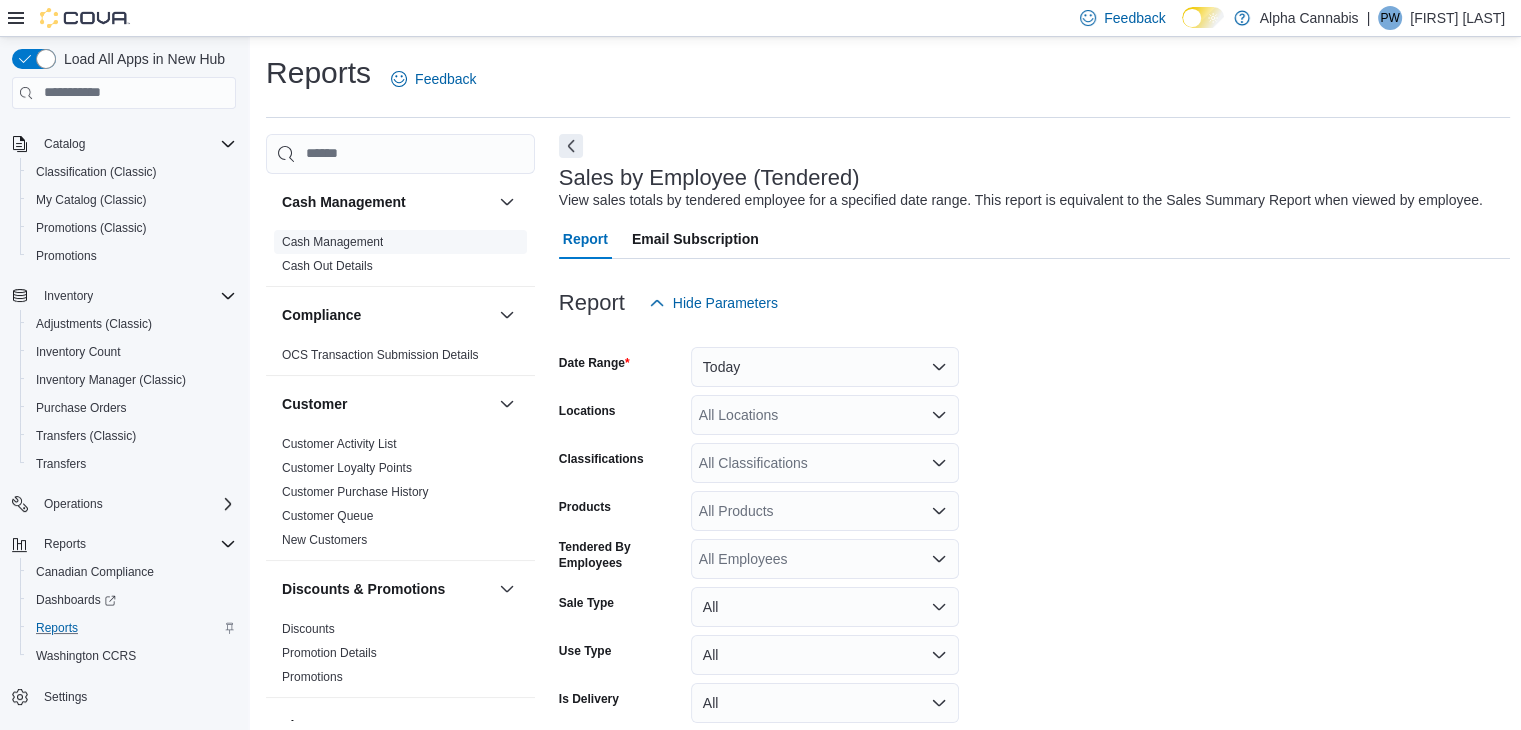 click on "Cash Management" at bounding box center [332, 242] 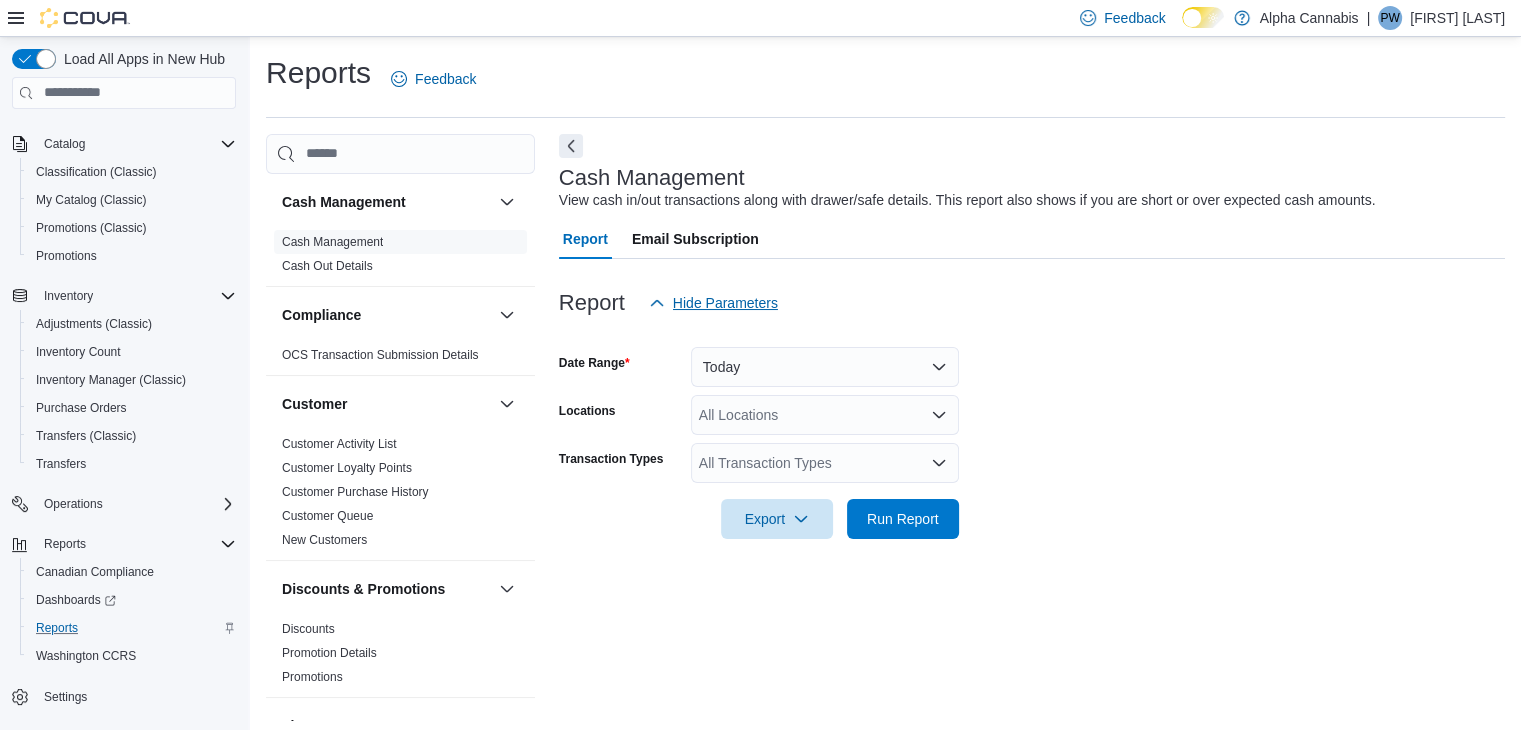 scroll, scrollTop: 7, scrollLeft: 0, axis: vertical 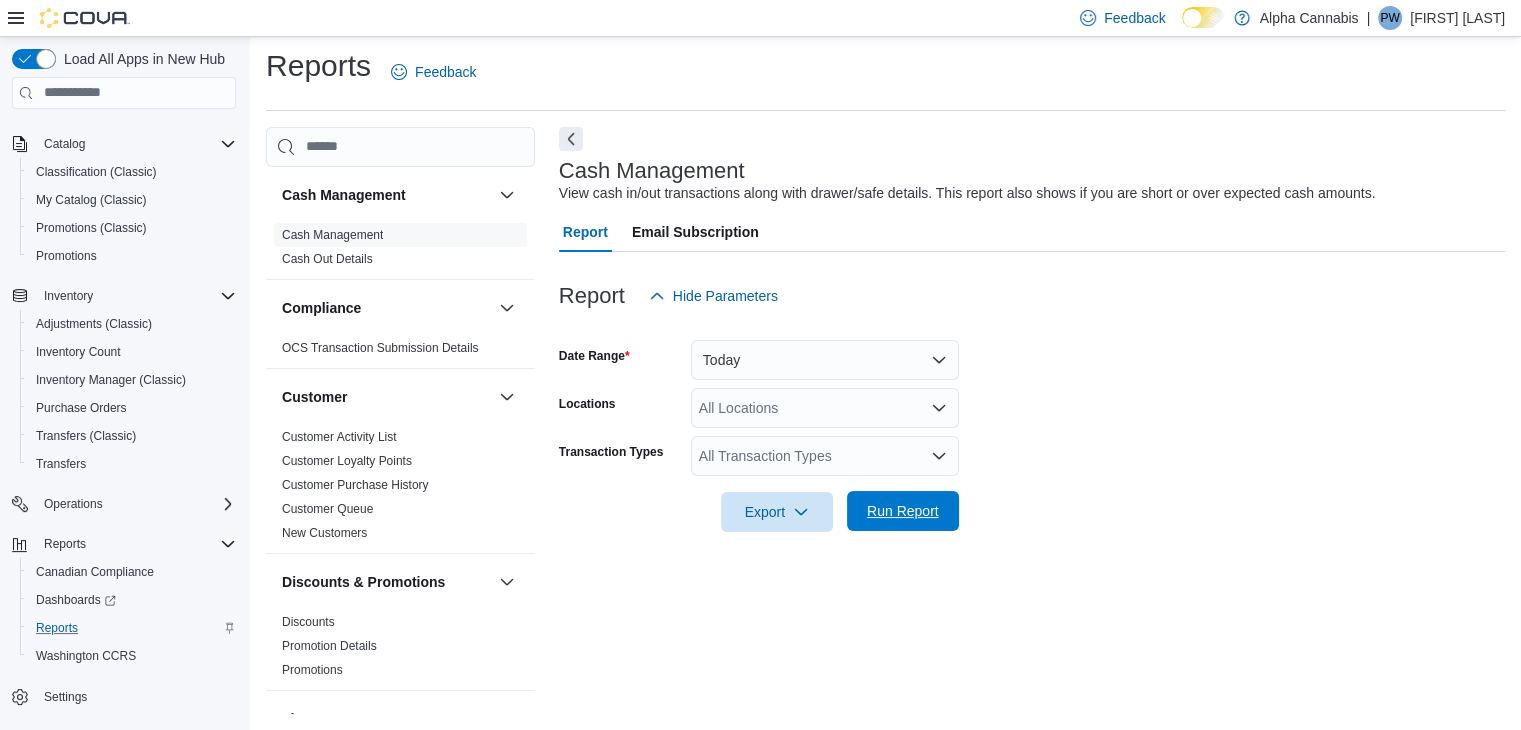 click on "Run Report" at bounding box center [903, 511] 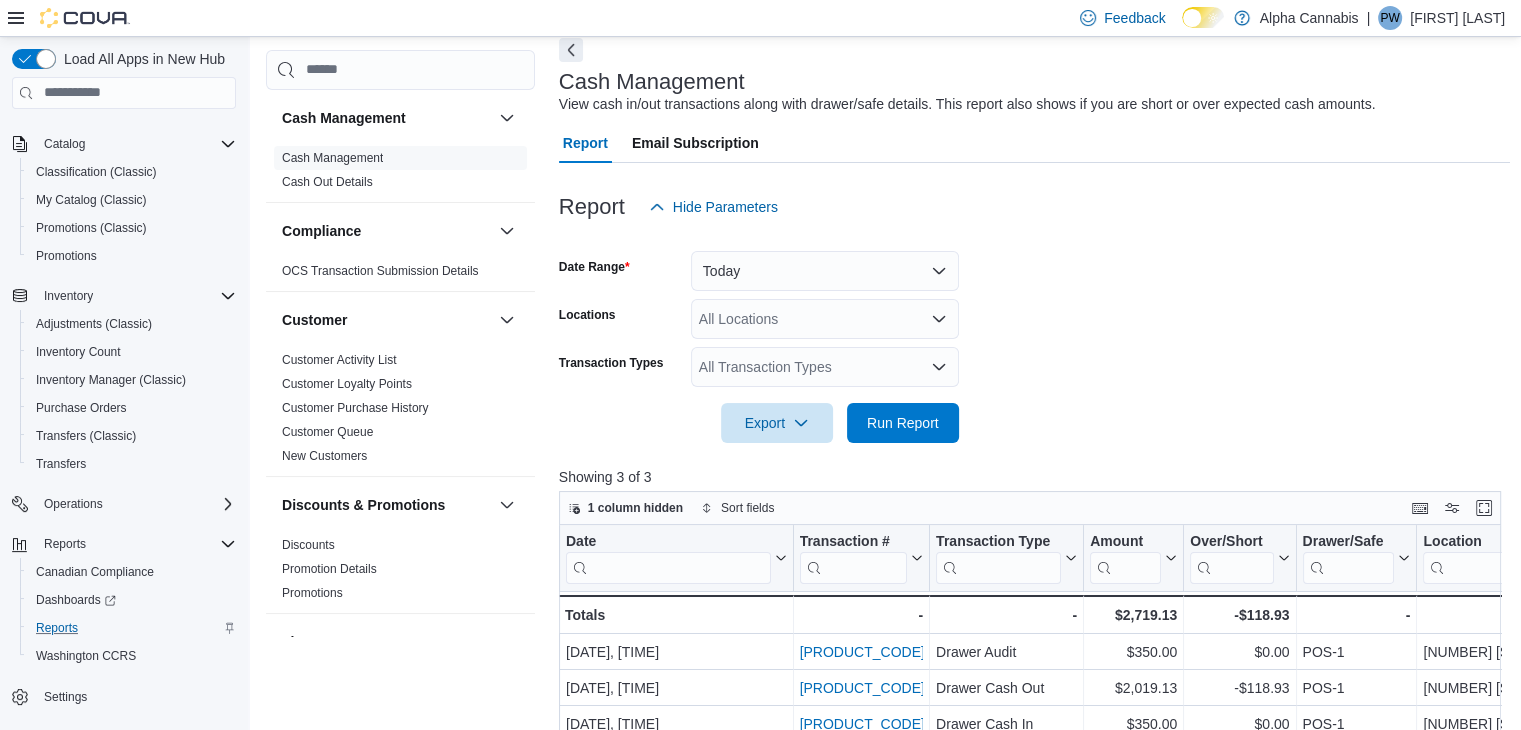 scroll, scrollTop: 207, scrollLeft: 0, axis: vertical 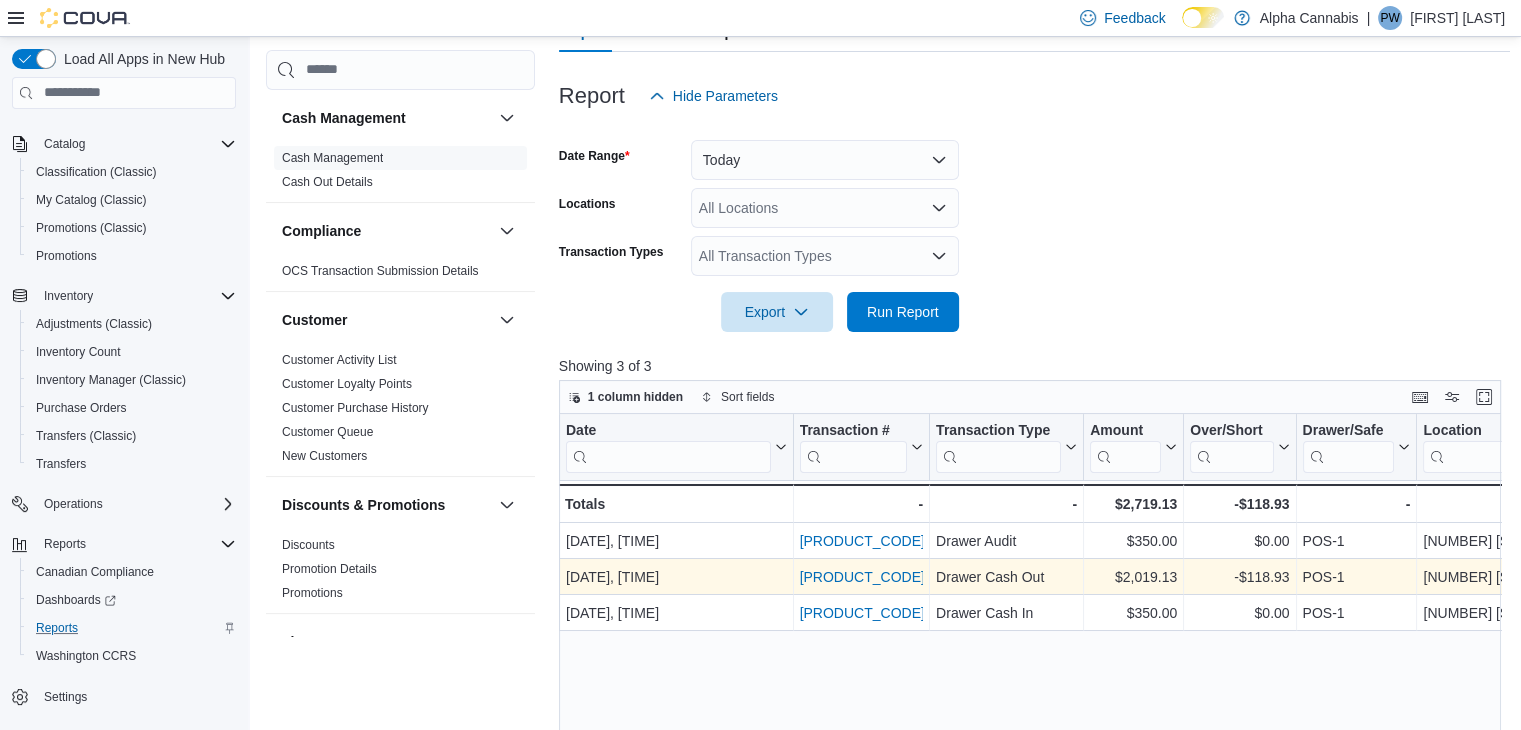 click on "CM8WB9-6499" at bounding box center (861, 577) 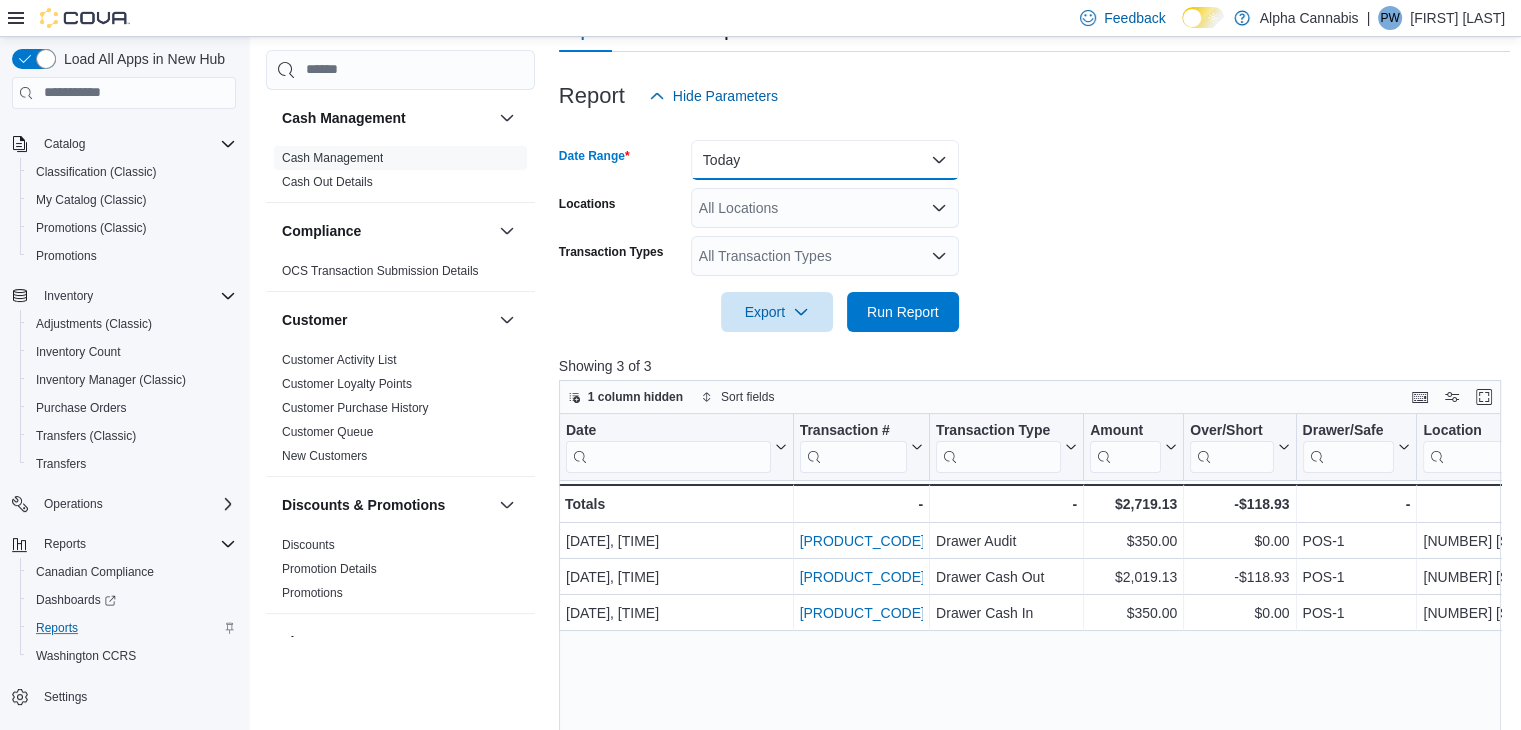 click on "Today" at bounding box center [825, 160] 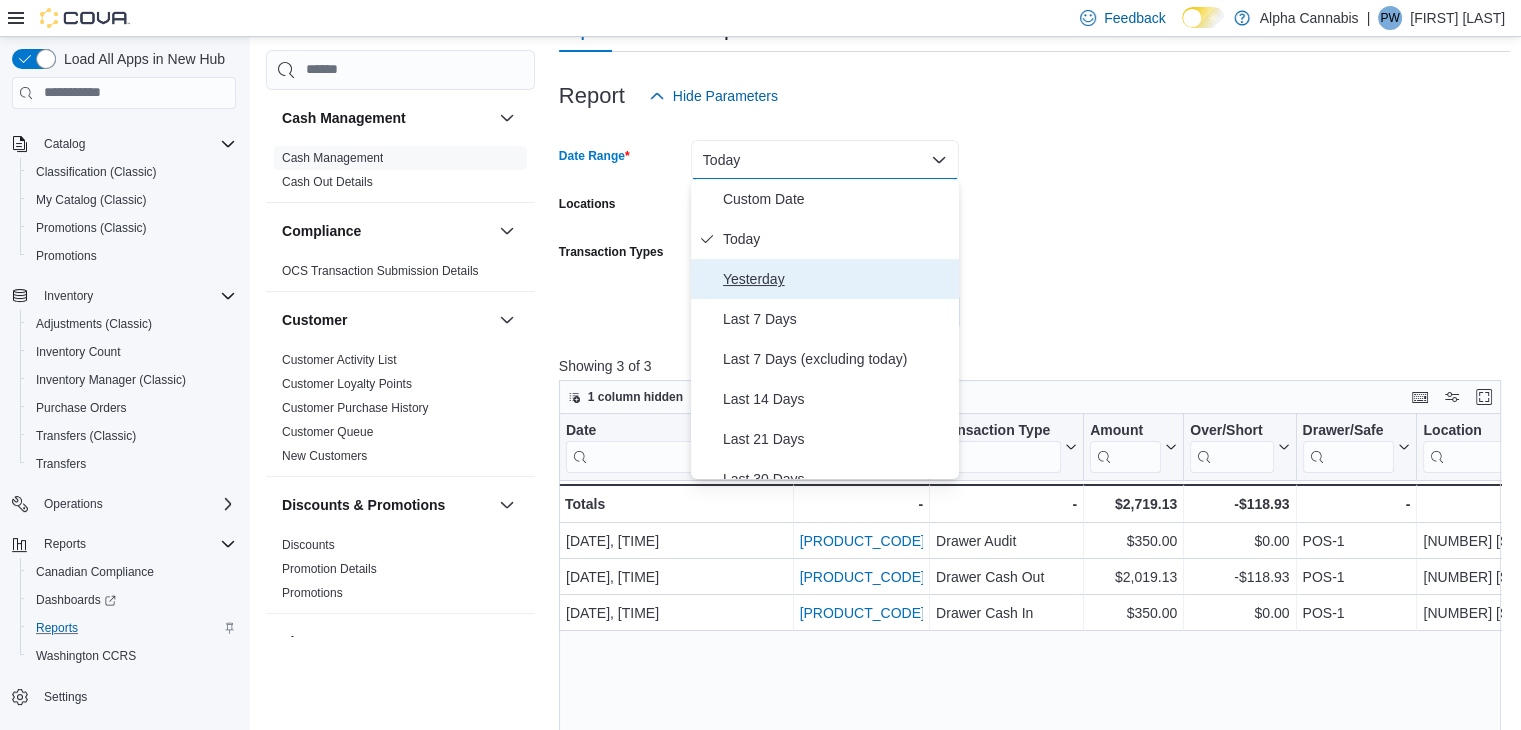 click on "Yesterday" at bounding box center [837, 279] 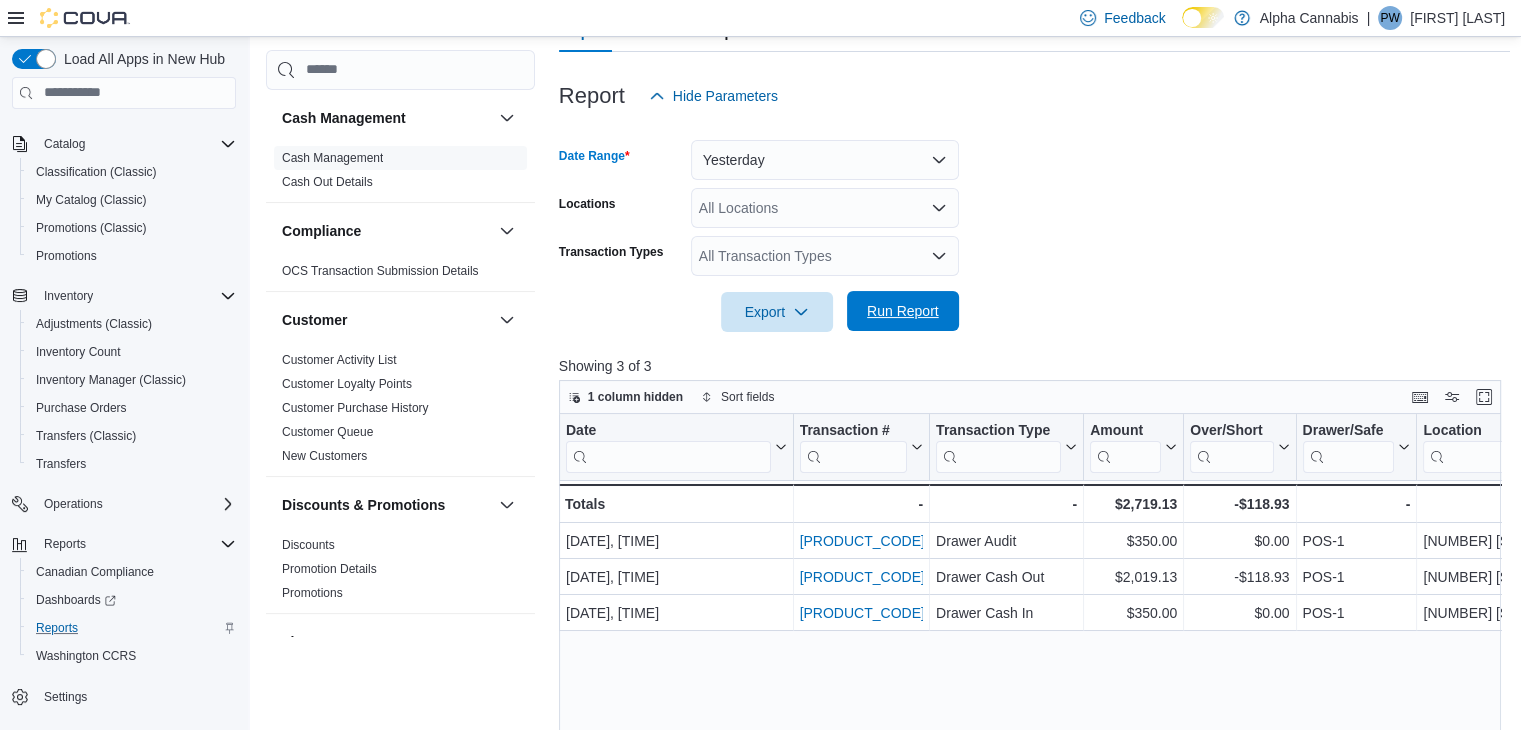 click on "Run Report" at bounding box center [903, 311] 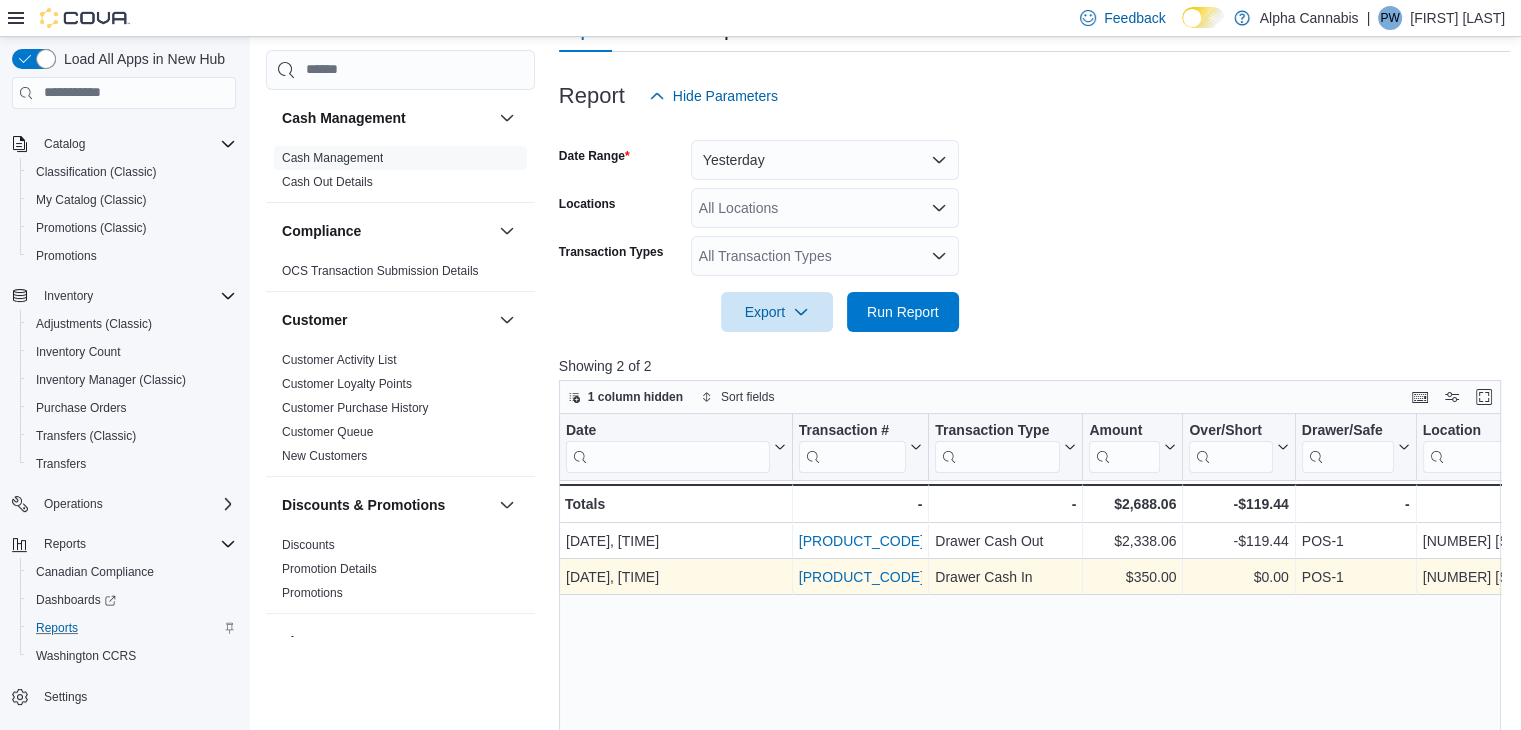 click on "CM8WB9-6497" at bounding box center (861, 577) 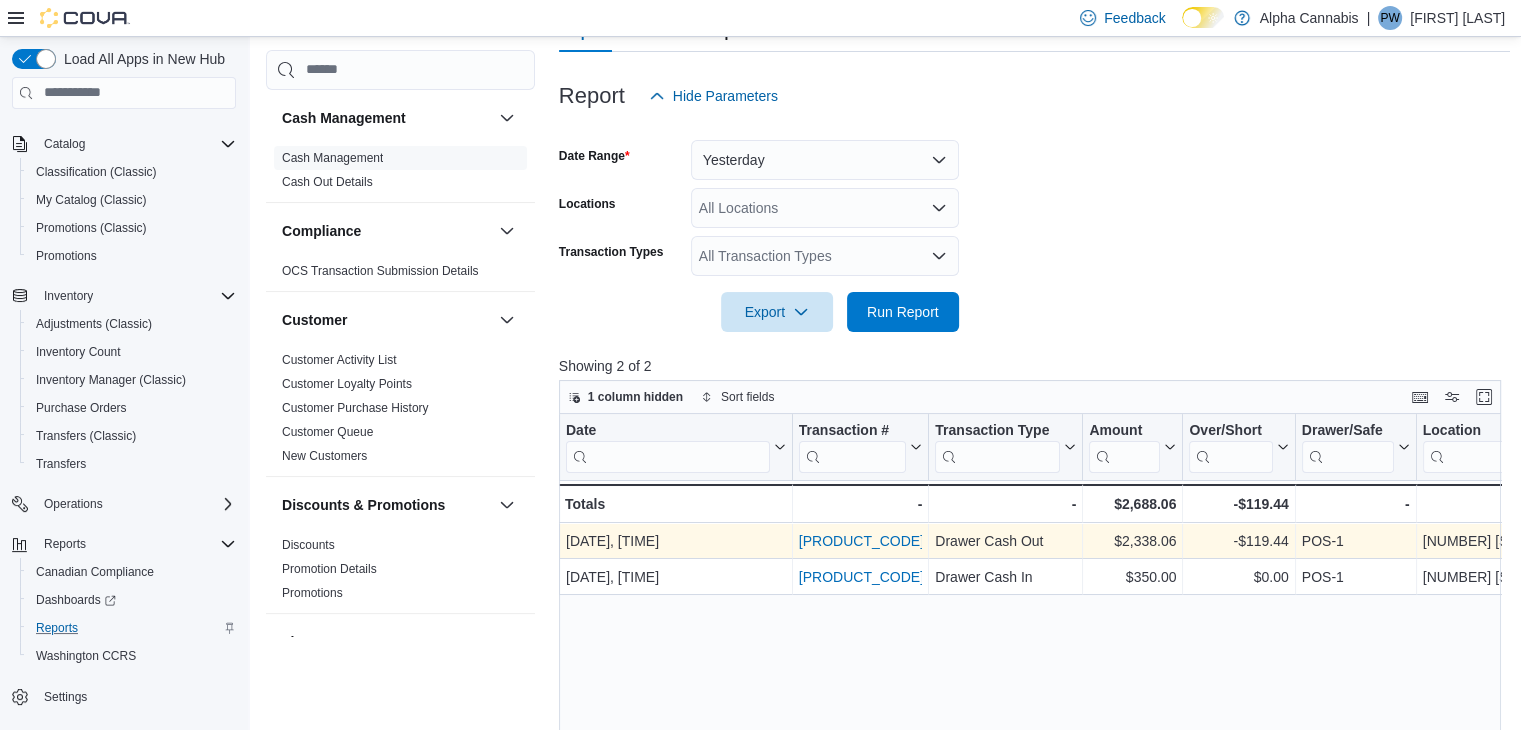click on "[TRANSACTION_ID]" at bounding box center (861, 541) 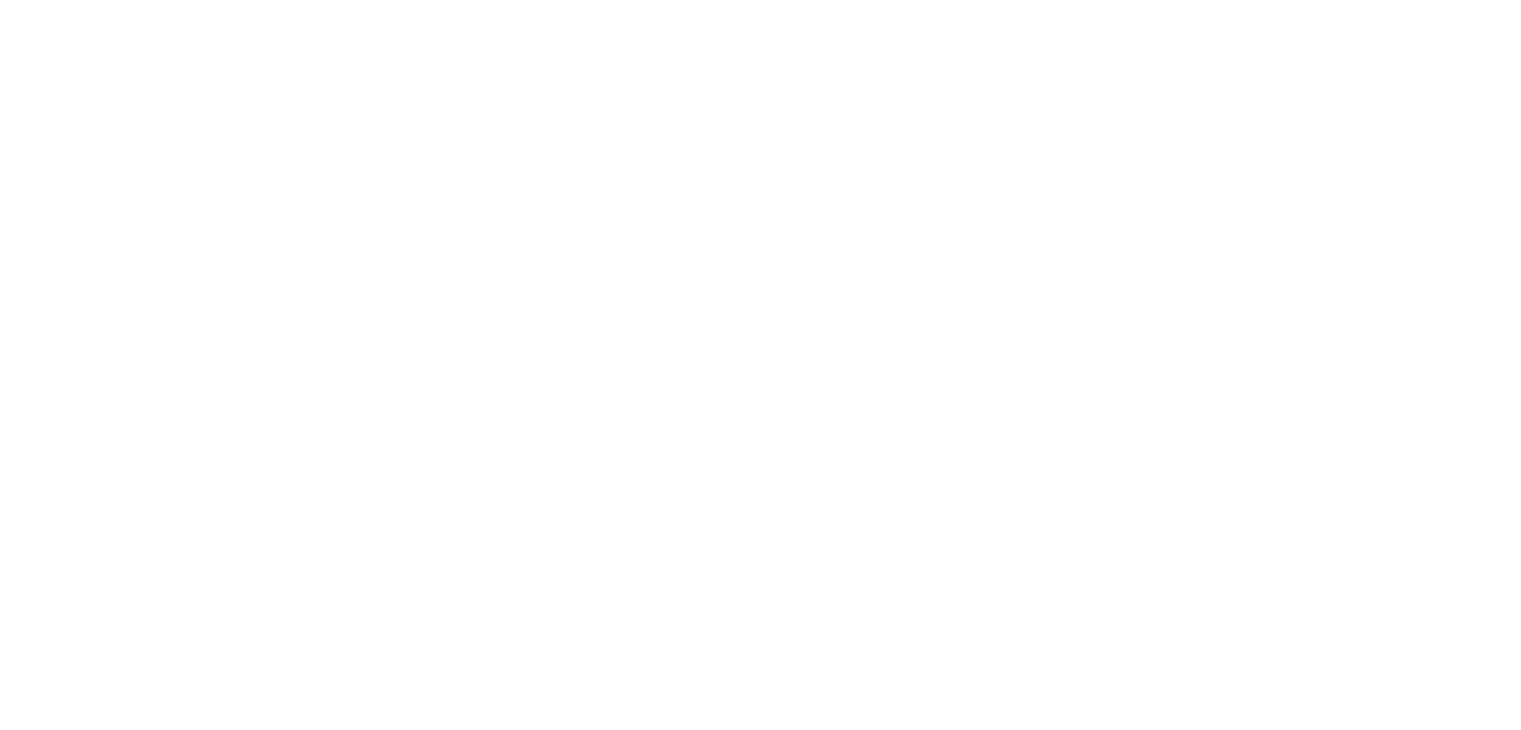 scroll, scrollTop: 0, scrollLeft: 0, axis: both 